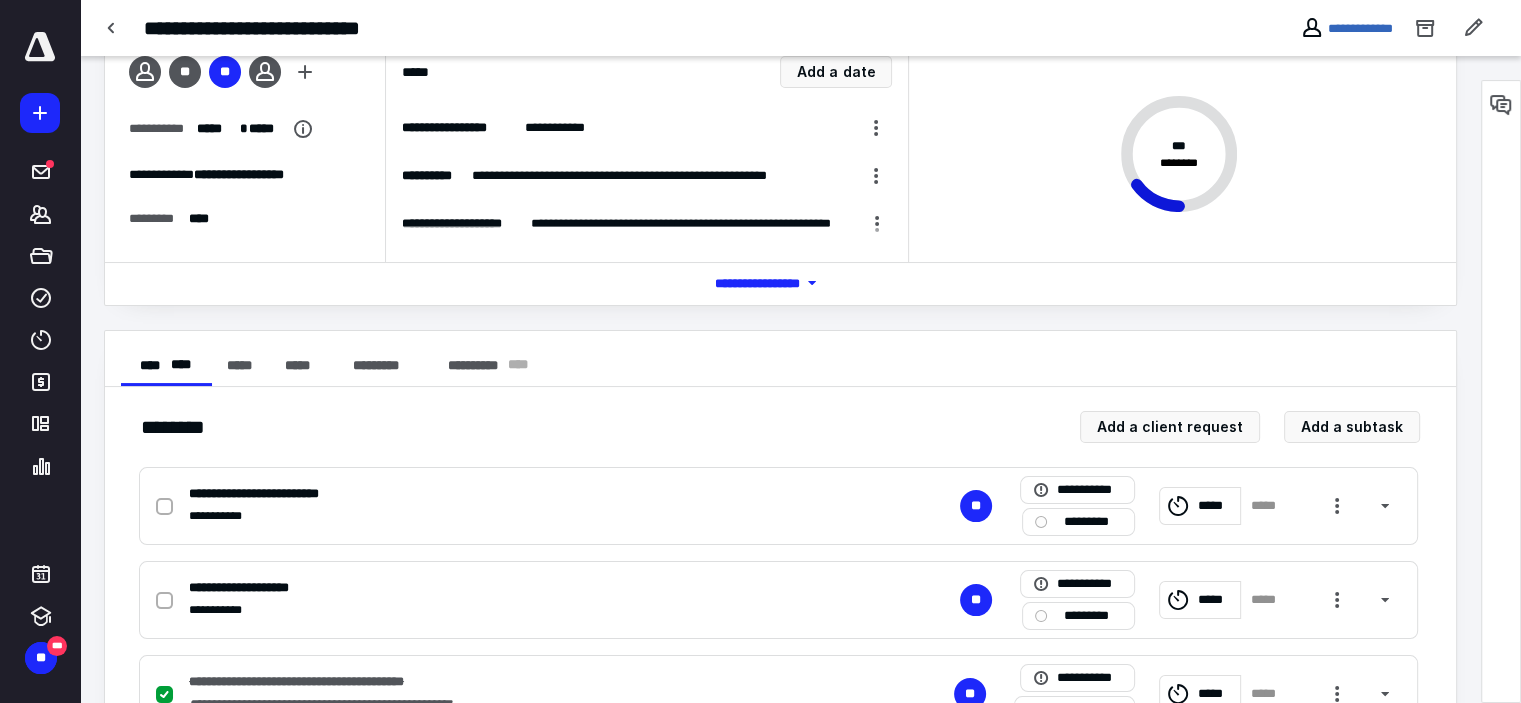 scroll, scrollTop: 0, scrollLeft: 0, axis: both 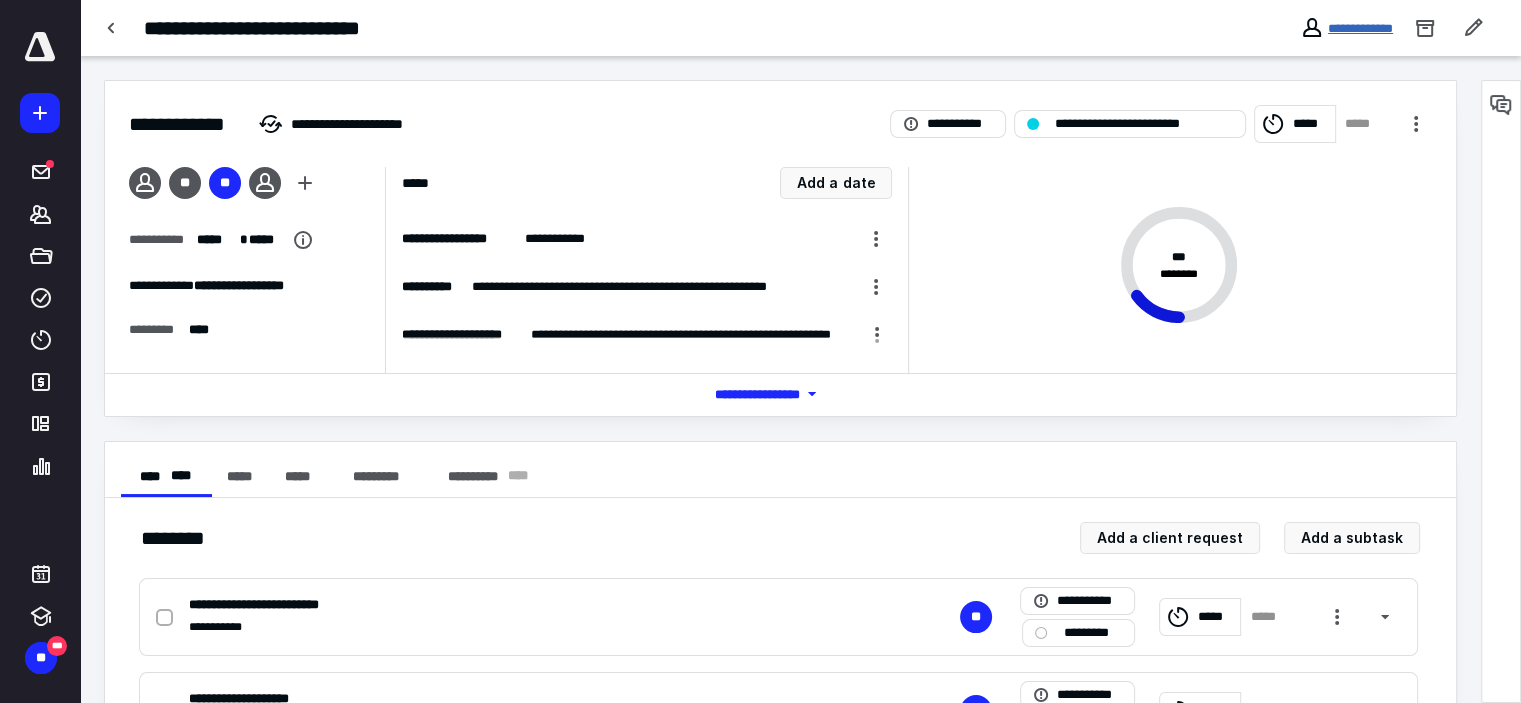 click on "**********" at bounding box center [1360, 28] 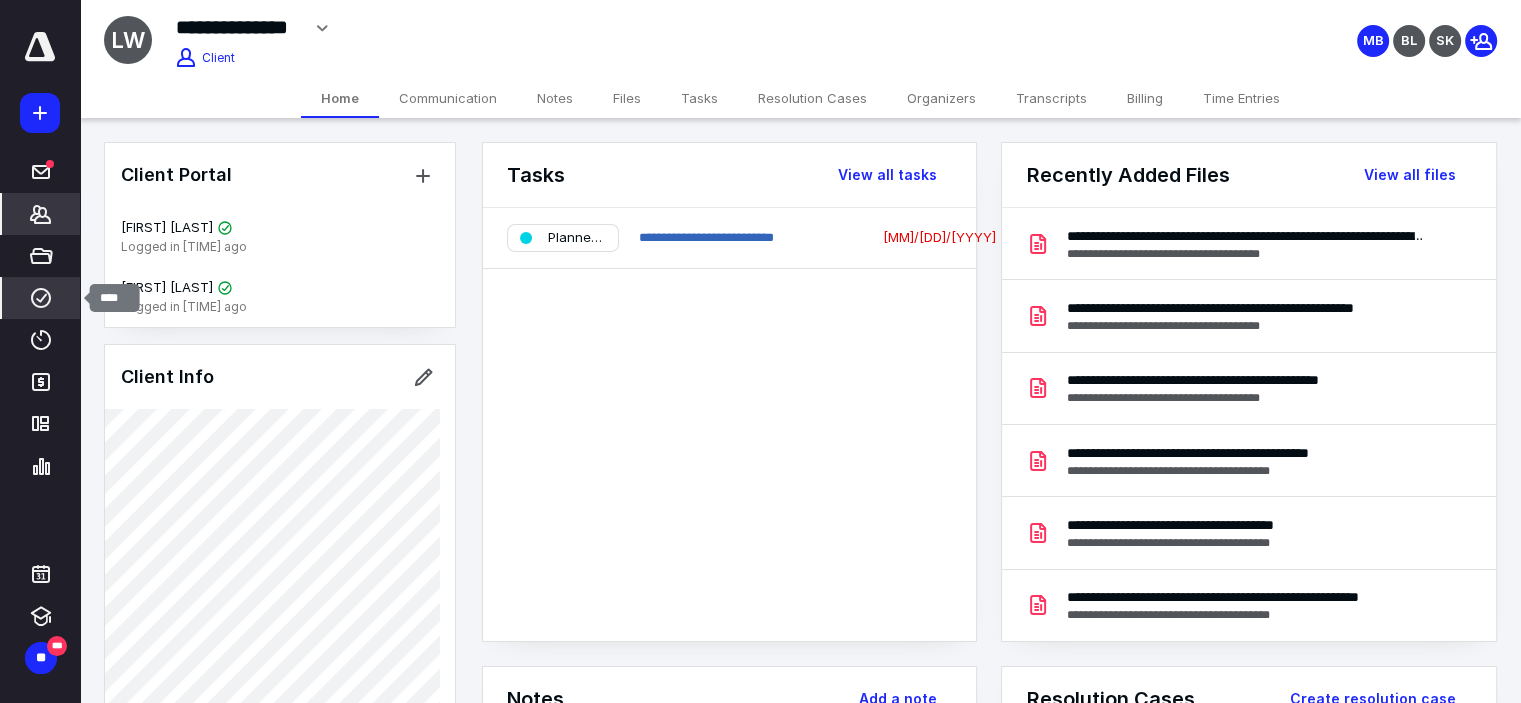 click at bounding box center (41, 298) 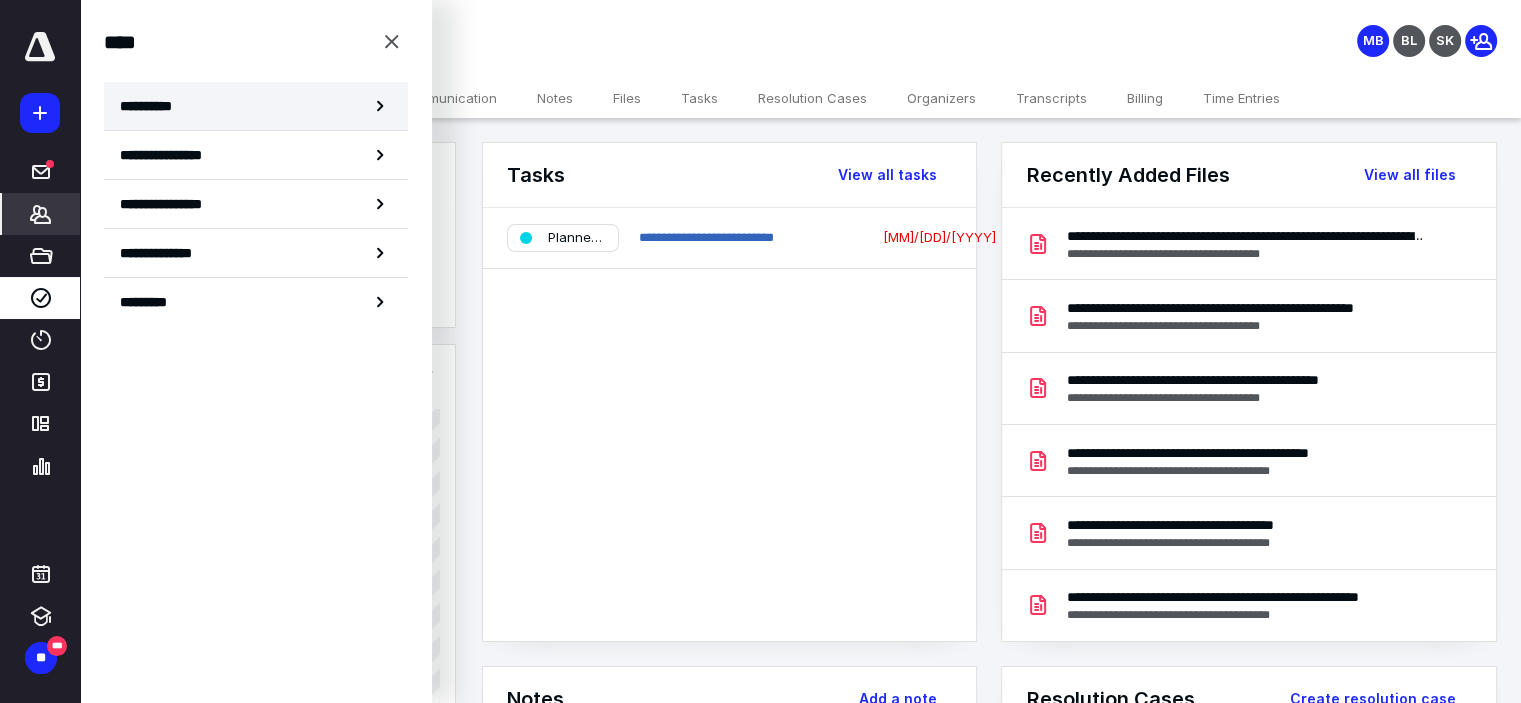 click on "**********" at bounding box center (256, 106) 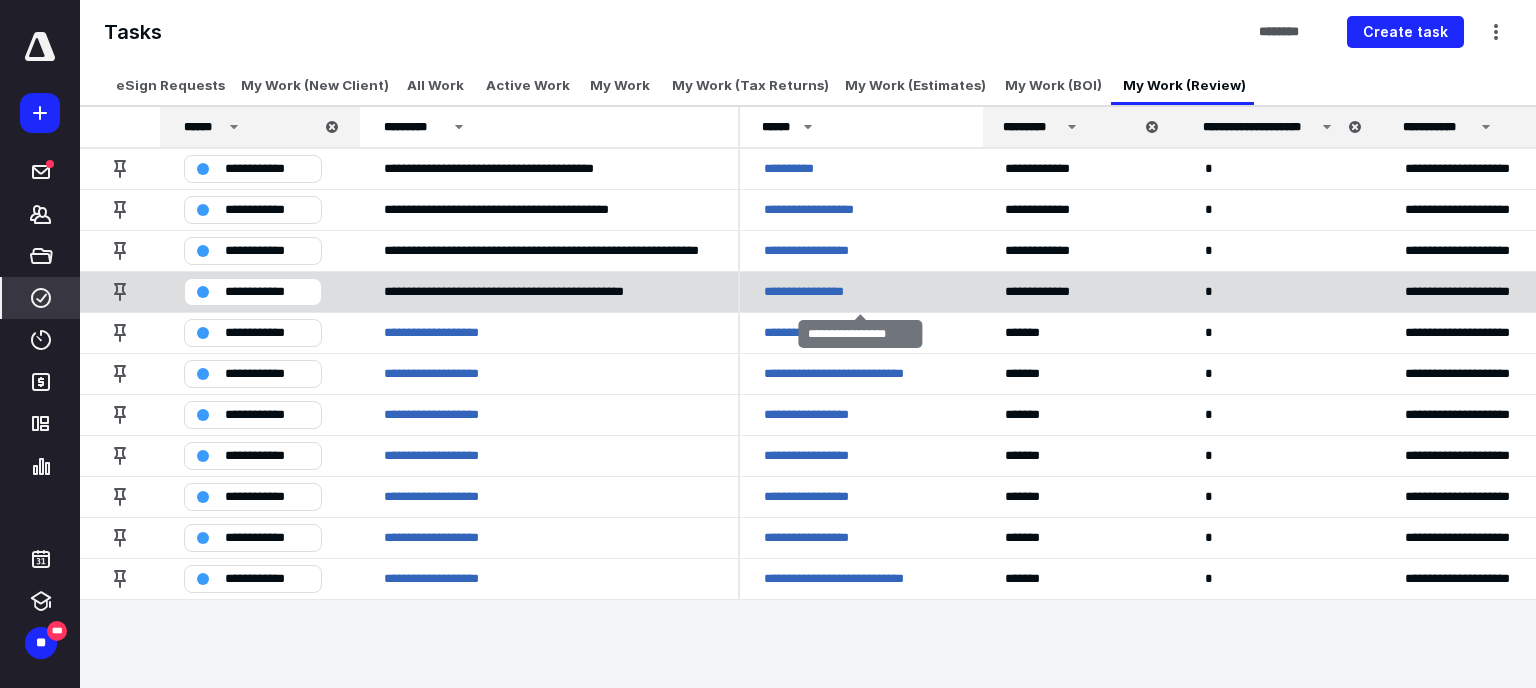 click on "**********" at bounding box center (801, 169) 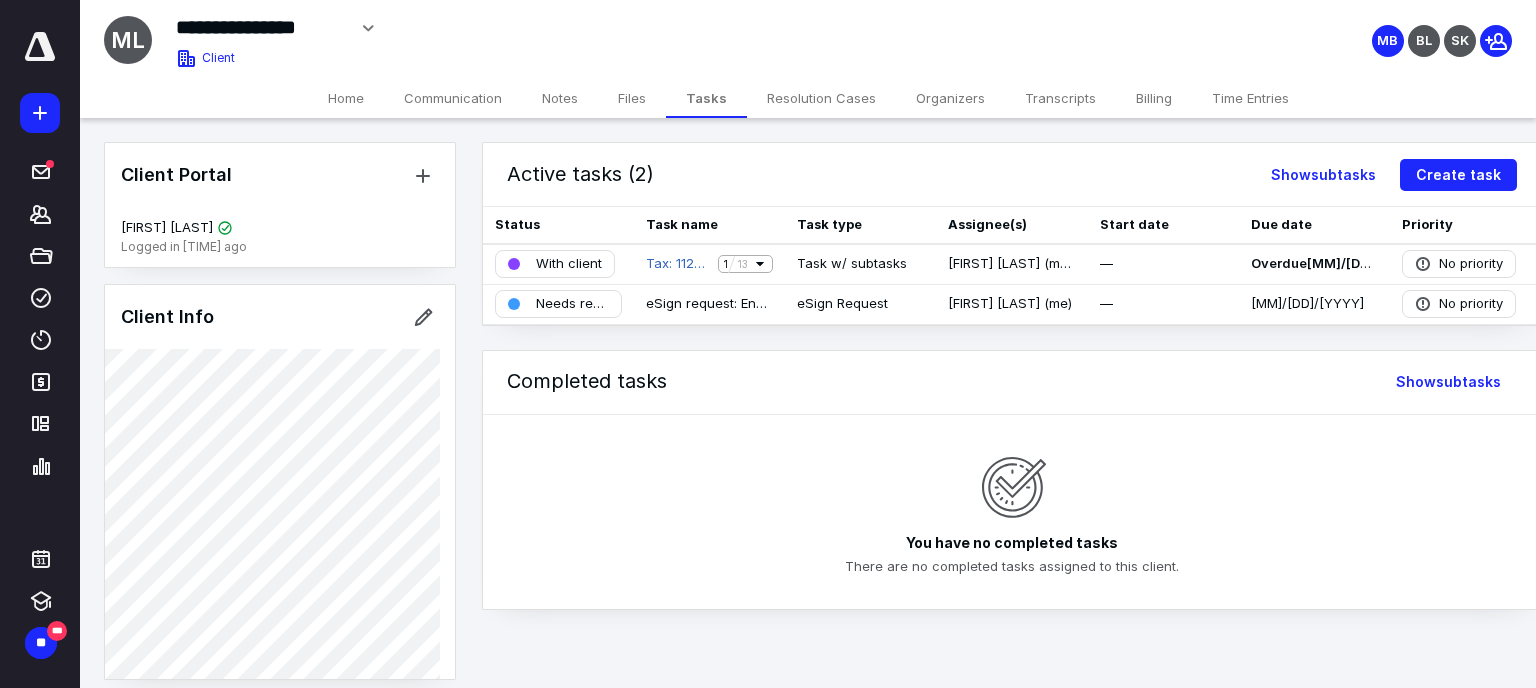 click on "Files" at bounding box center (632, 98) 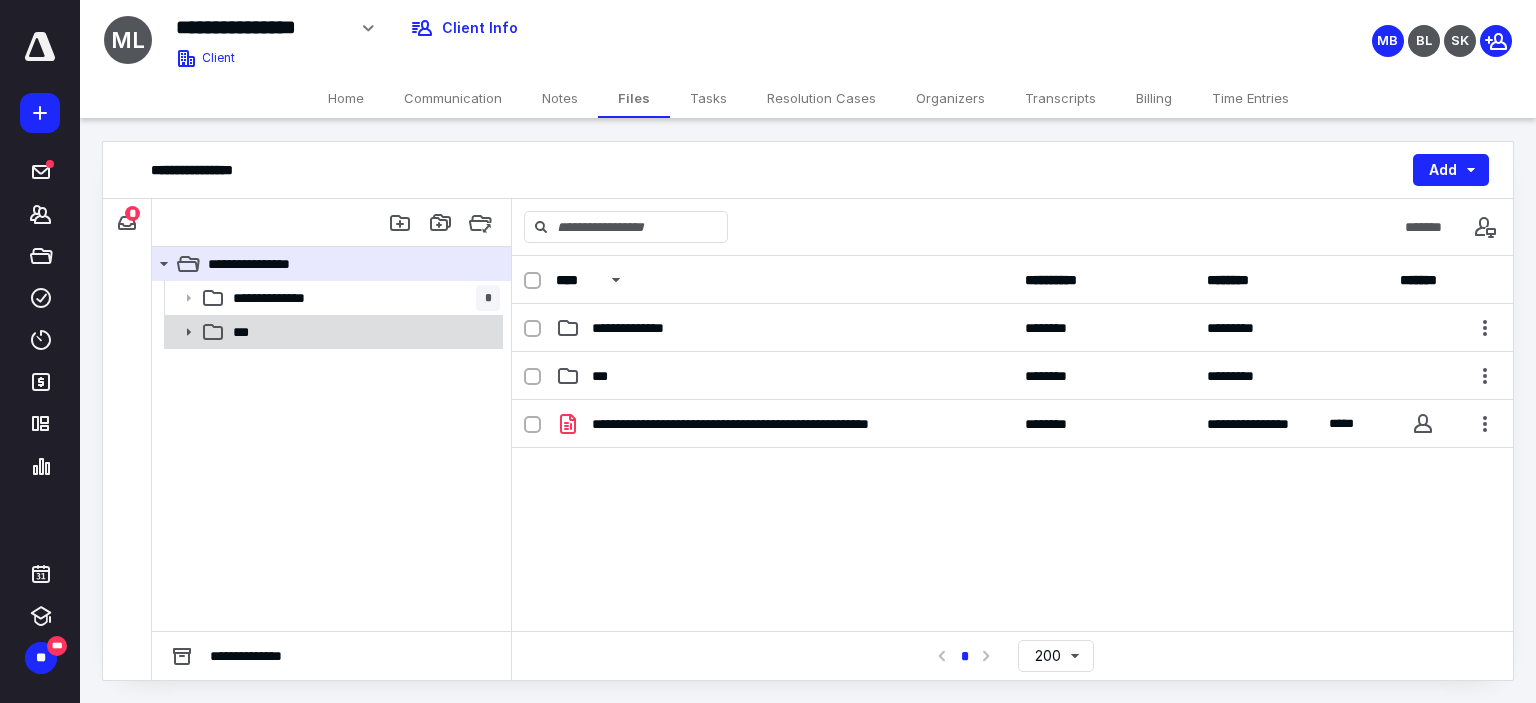 click at bounding box center [189, 298] 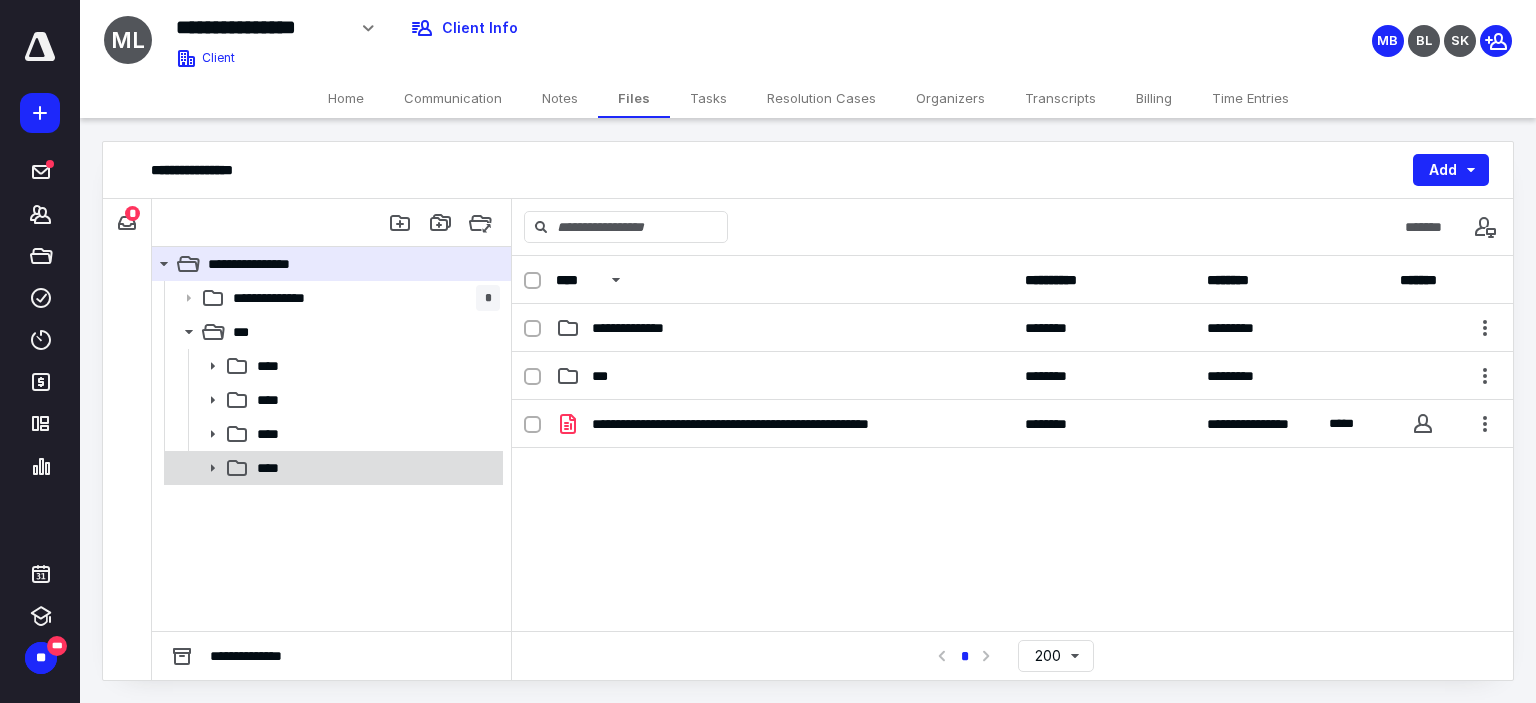 click at bounding box center [213, 366] 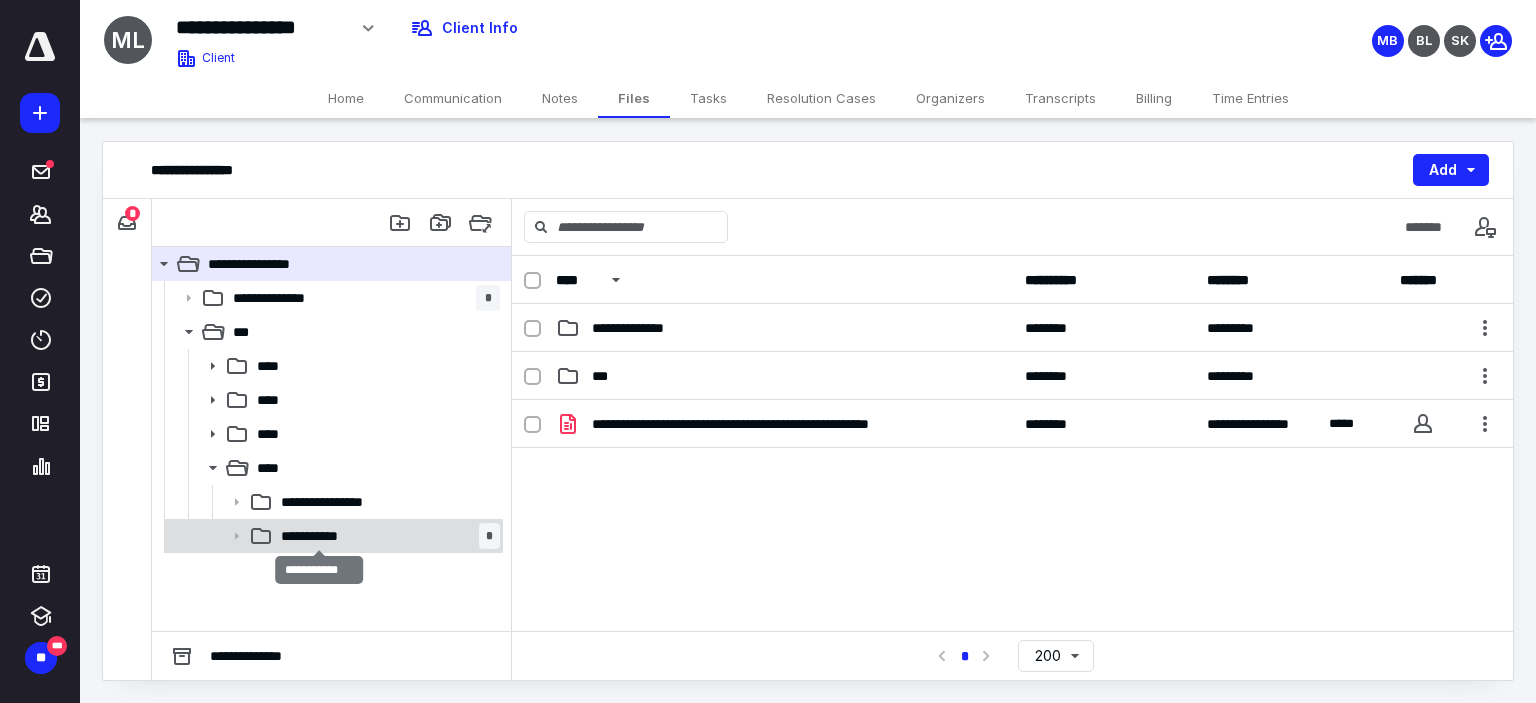 click on "**********" at bounding box center (344, 502) 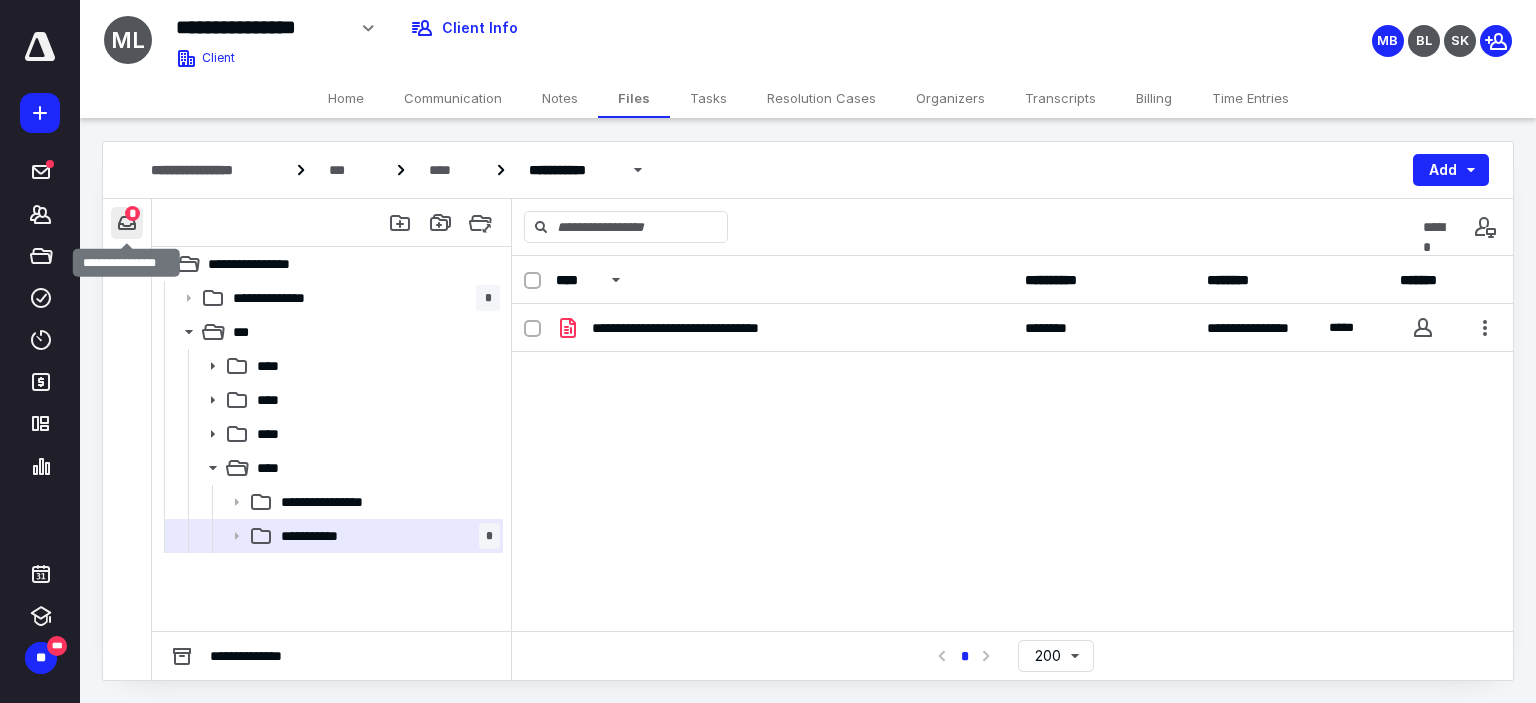 click at bounding box center [127, 223] 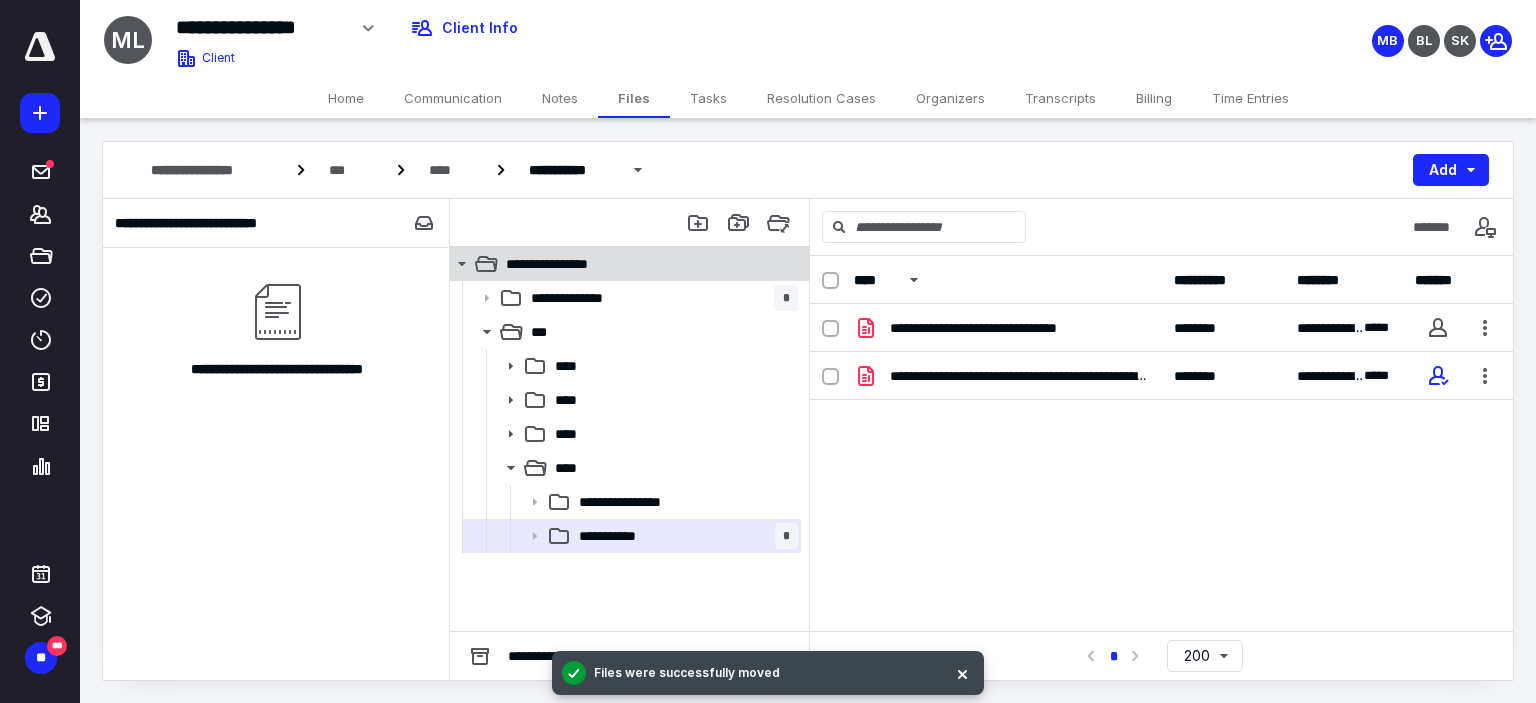 click on "**********" at bounding box center [566, 264] 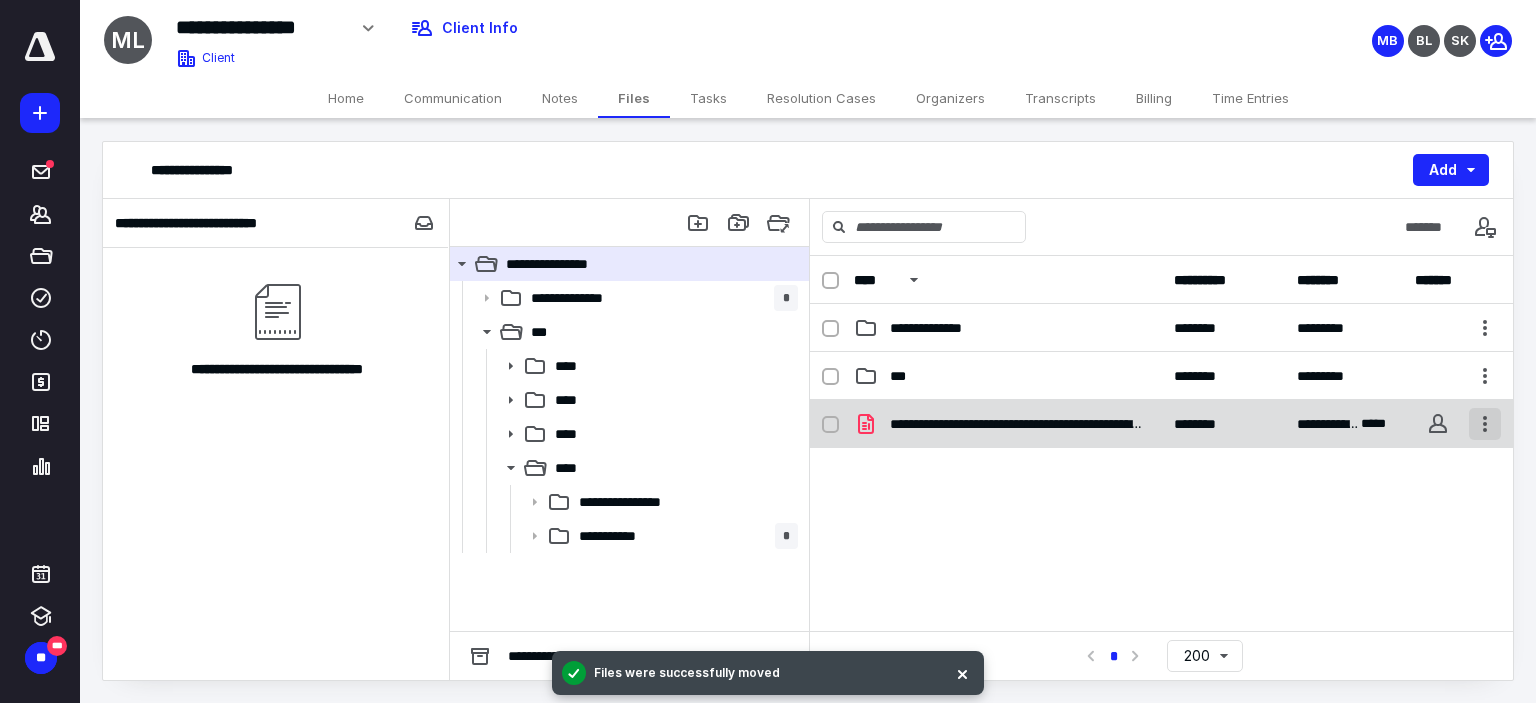 click at bounding box center (1485, 424) 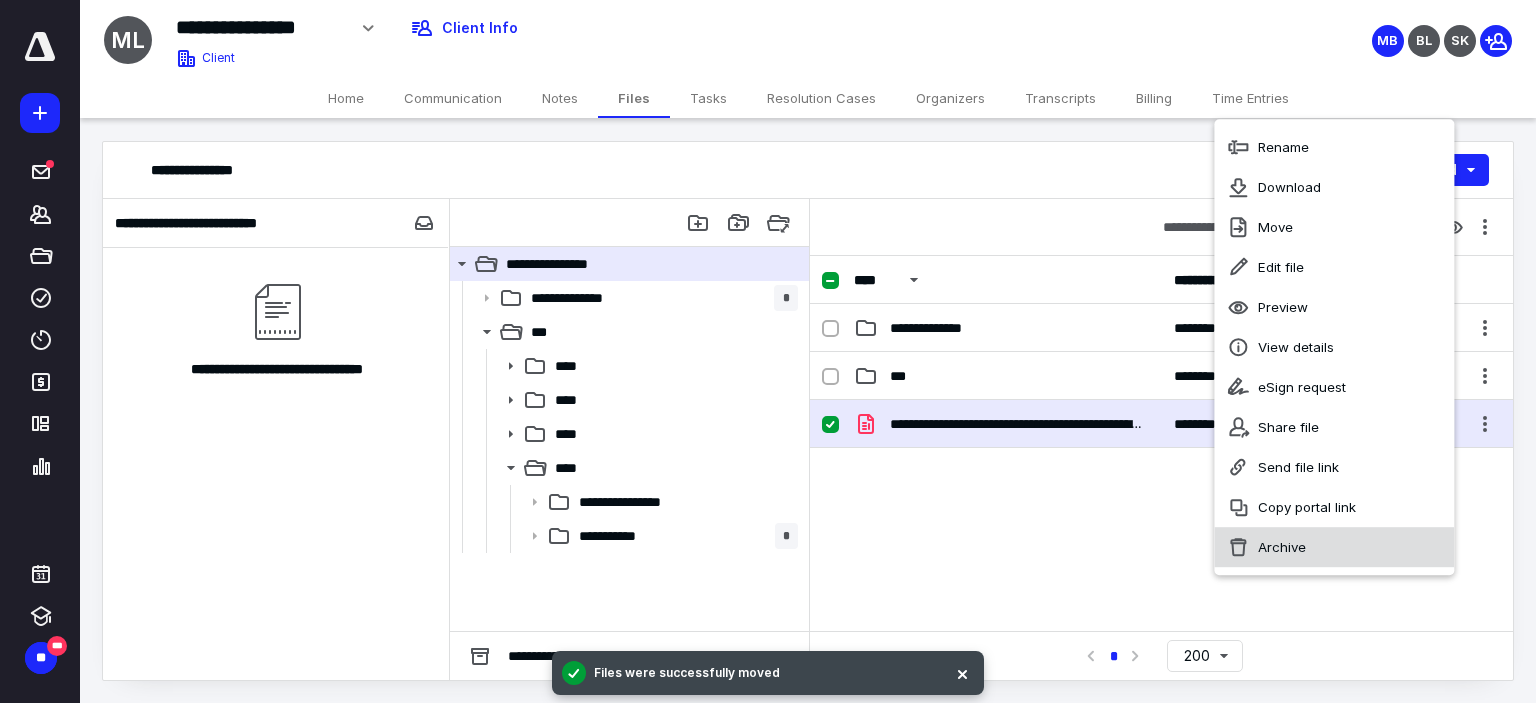 click on "Archive" at bounding box center [1283, 147] 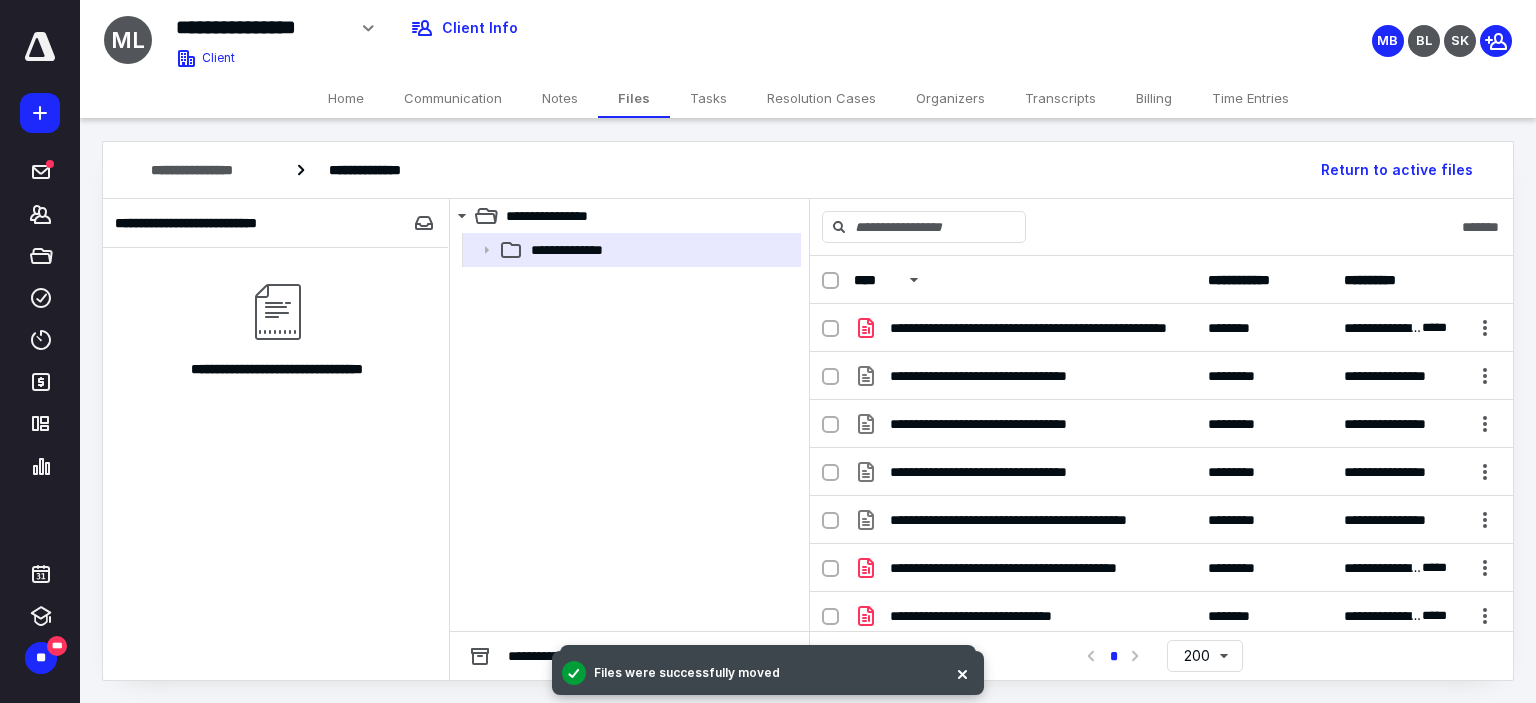 click at bounding box center (830, 281) 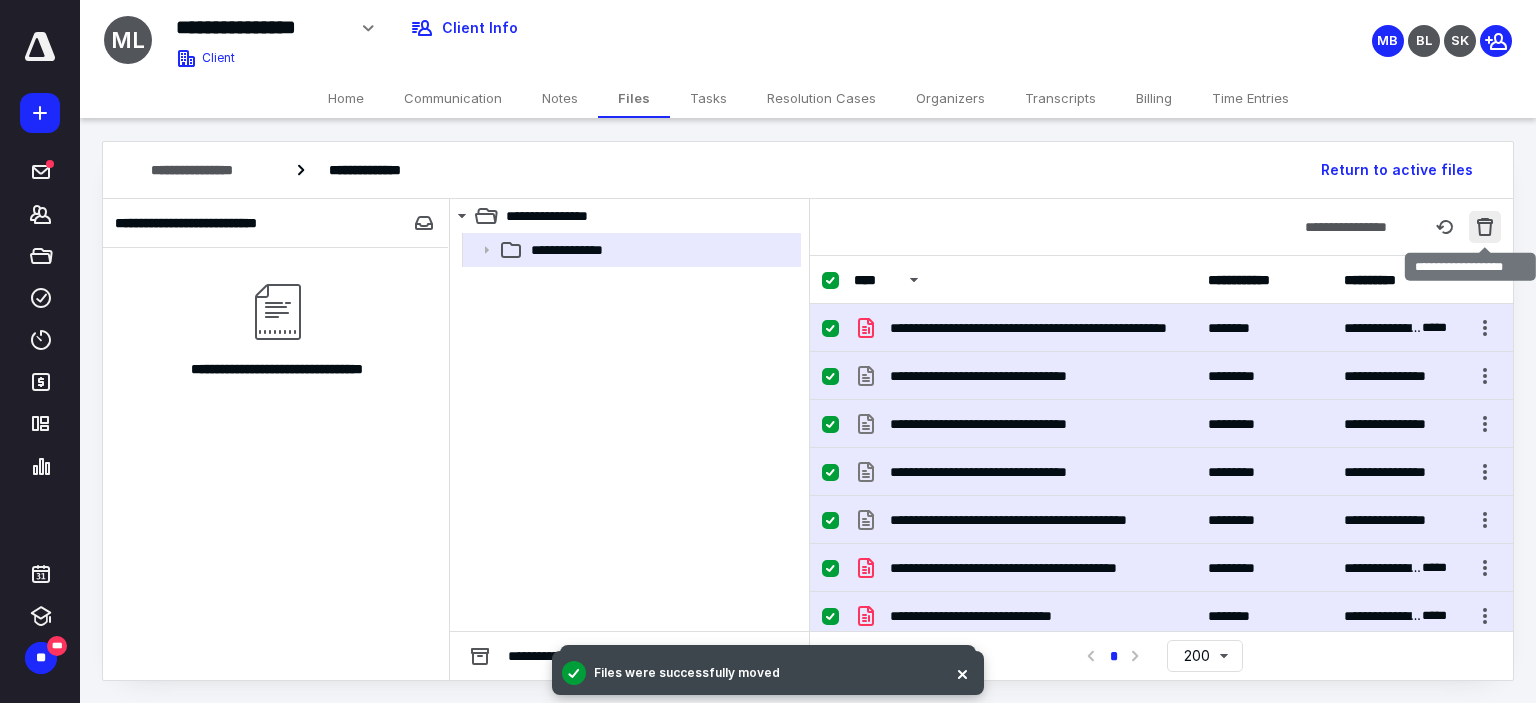 click at bounding box center [1485, 227] 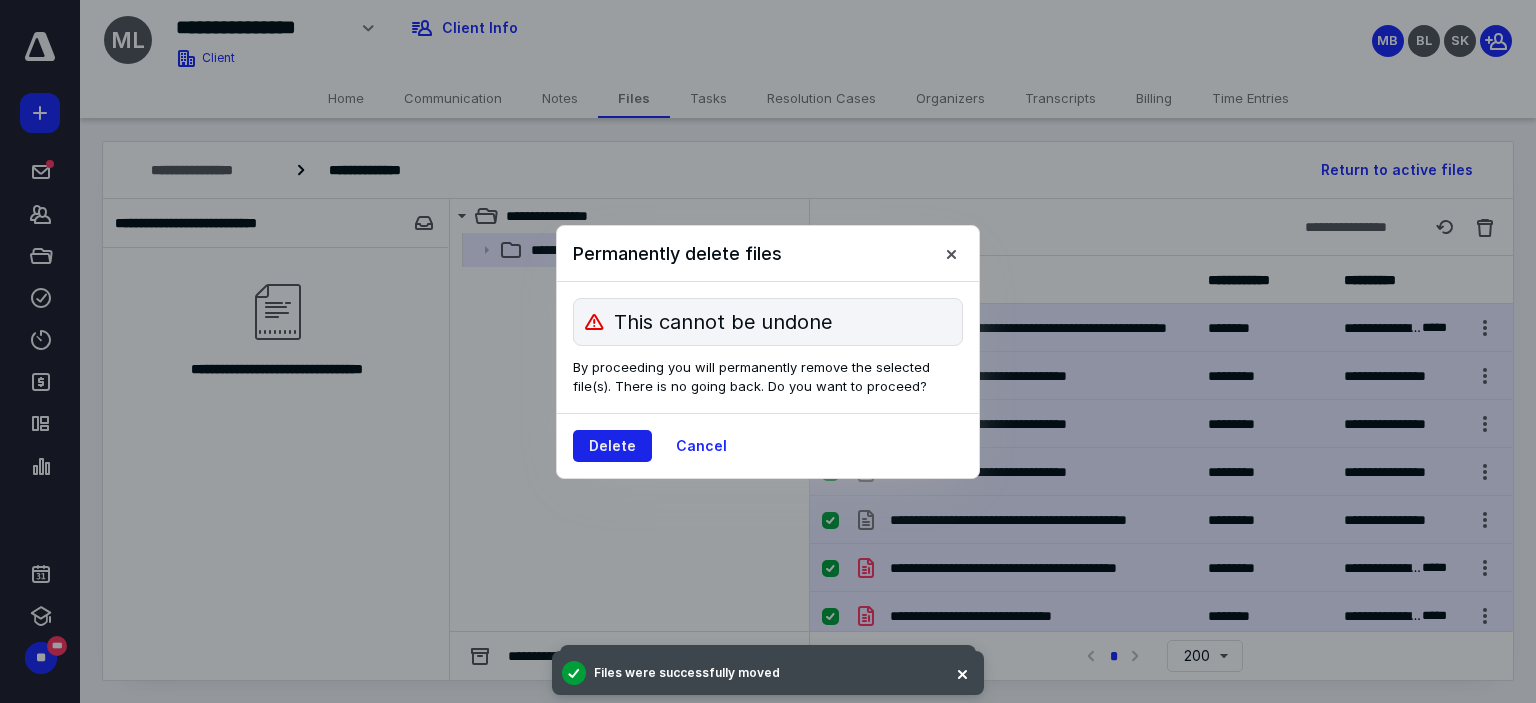 click on "Delete" at bounding box center (612, 446) 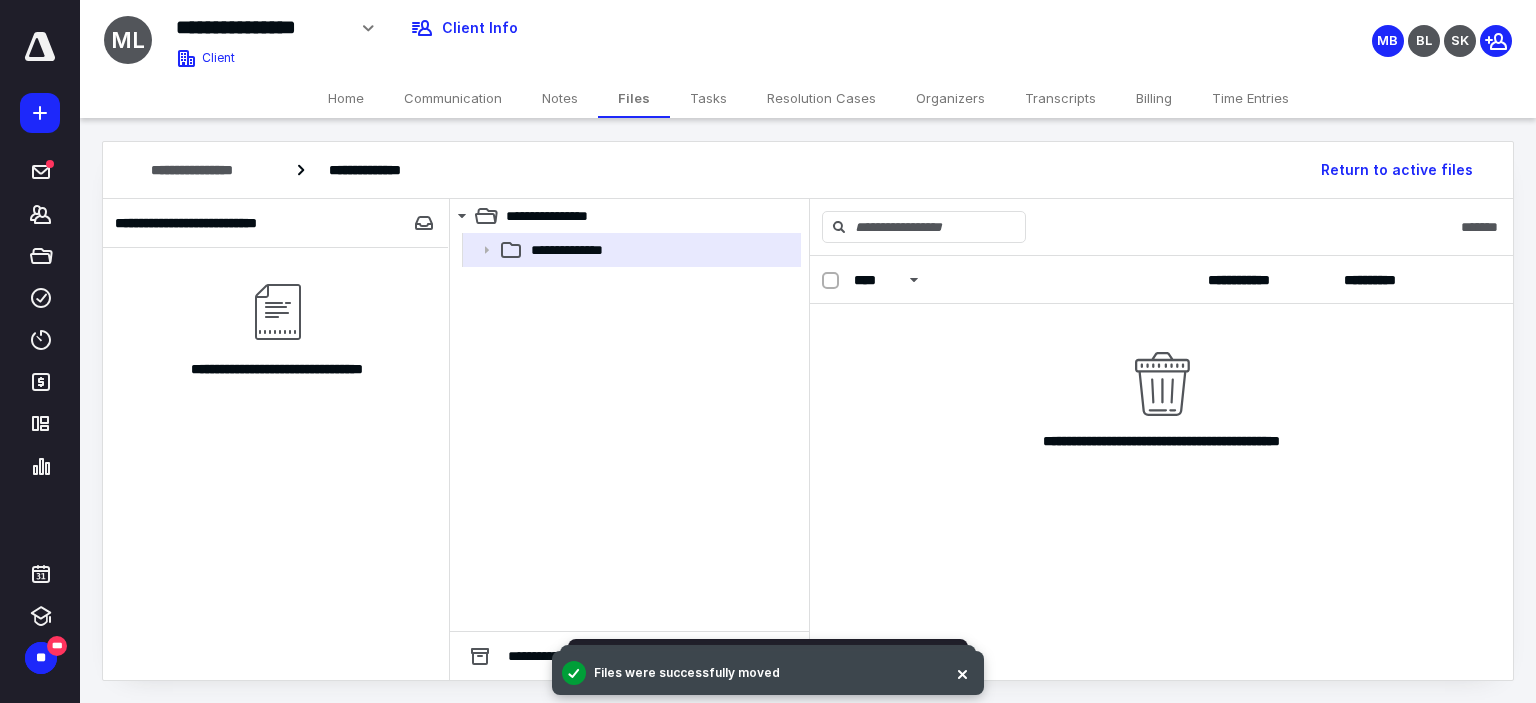 click on "Tasks" at bounding box center (708, 98) 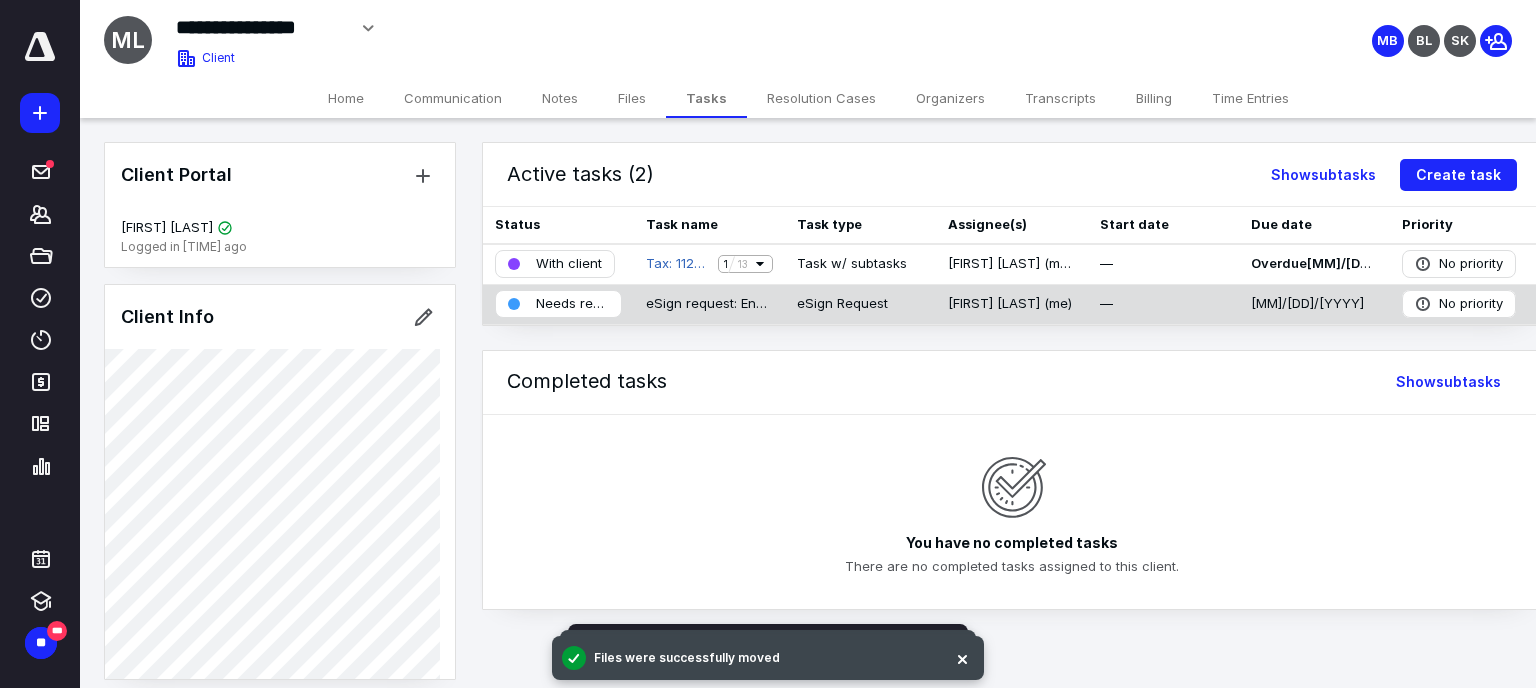click on "Needs review" at bounding box center (569, 264) 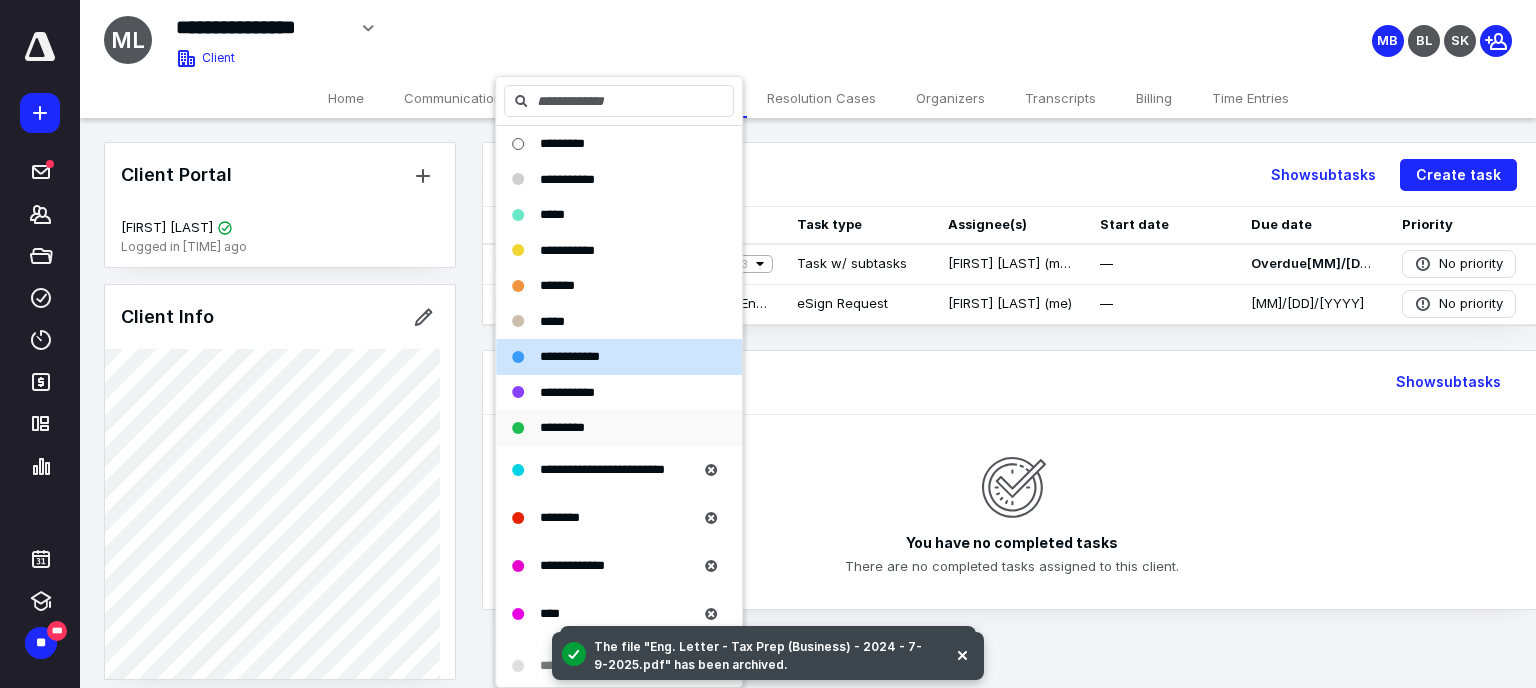 click on "*********" at bounding box center [562, 143] 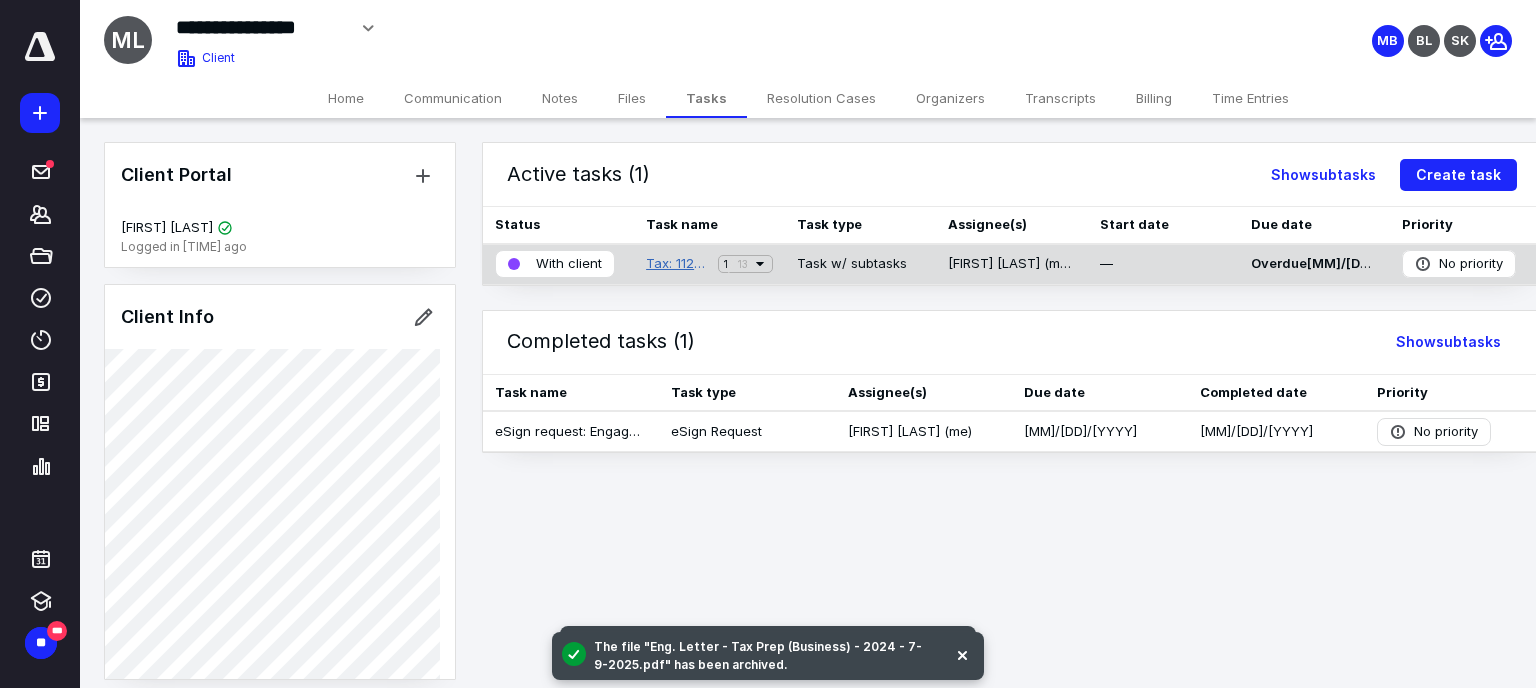 click on "Tax: 1120S Tax Return - 2024" at bounding box center [678, 264] 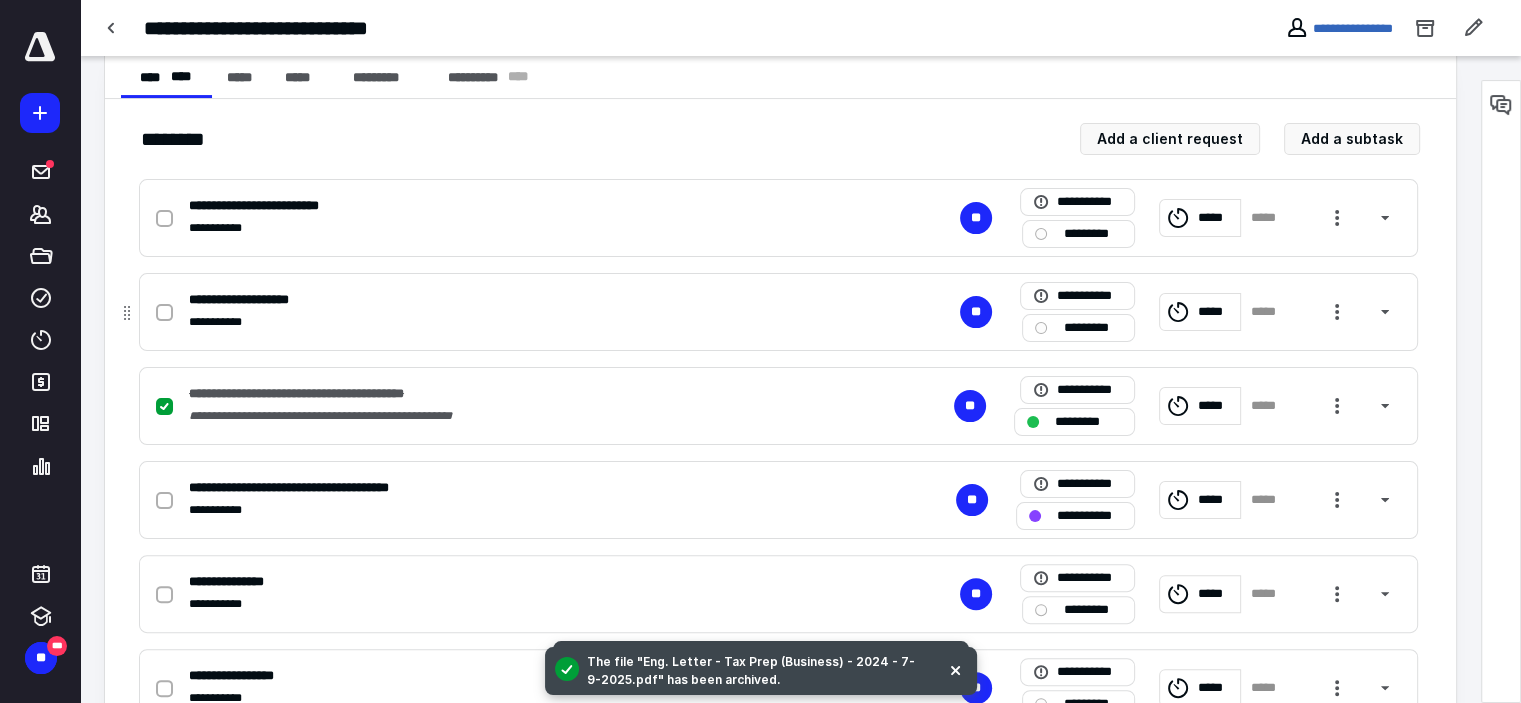 scroll, scrollTop: 400, scrollLeft: 0, axis: vertical 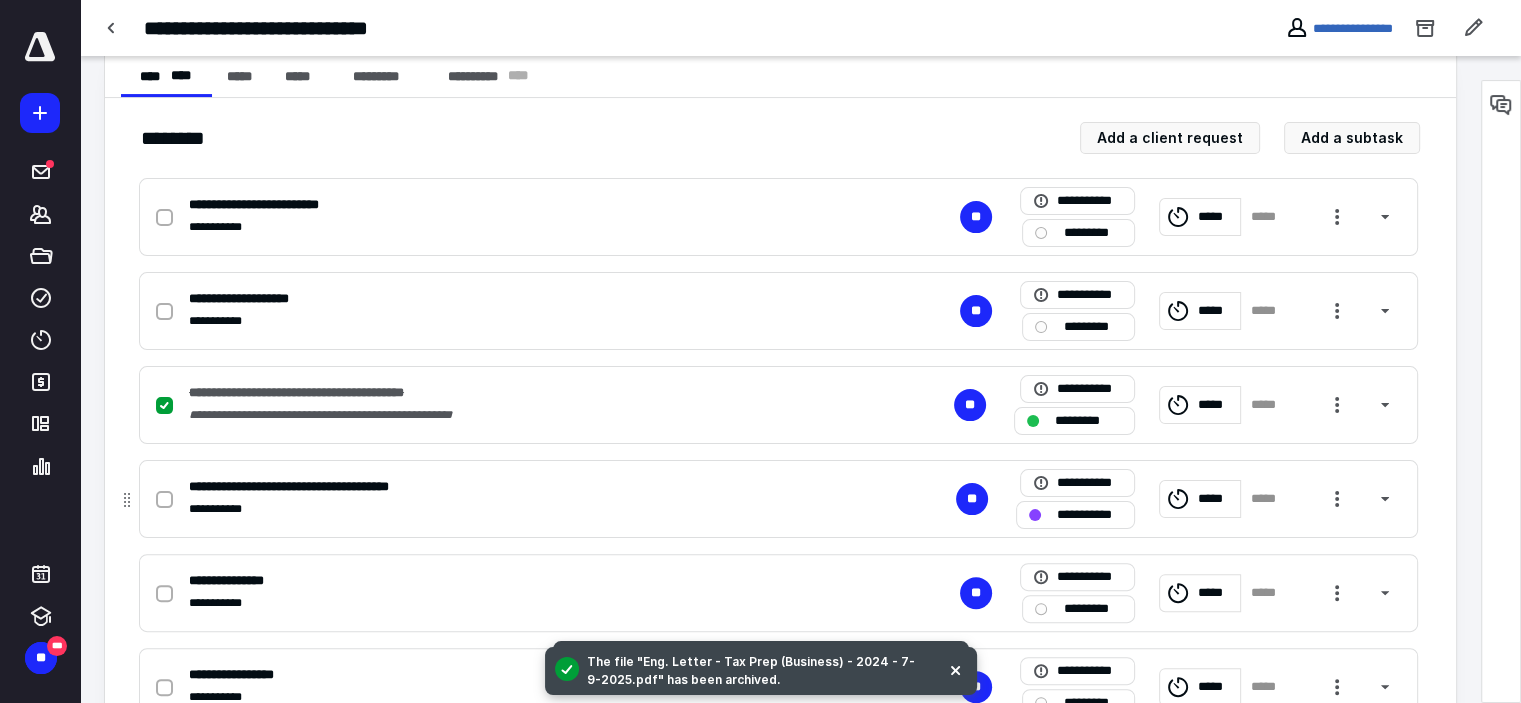 click at bounding box center [164, 217] 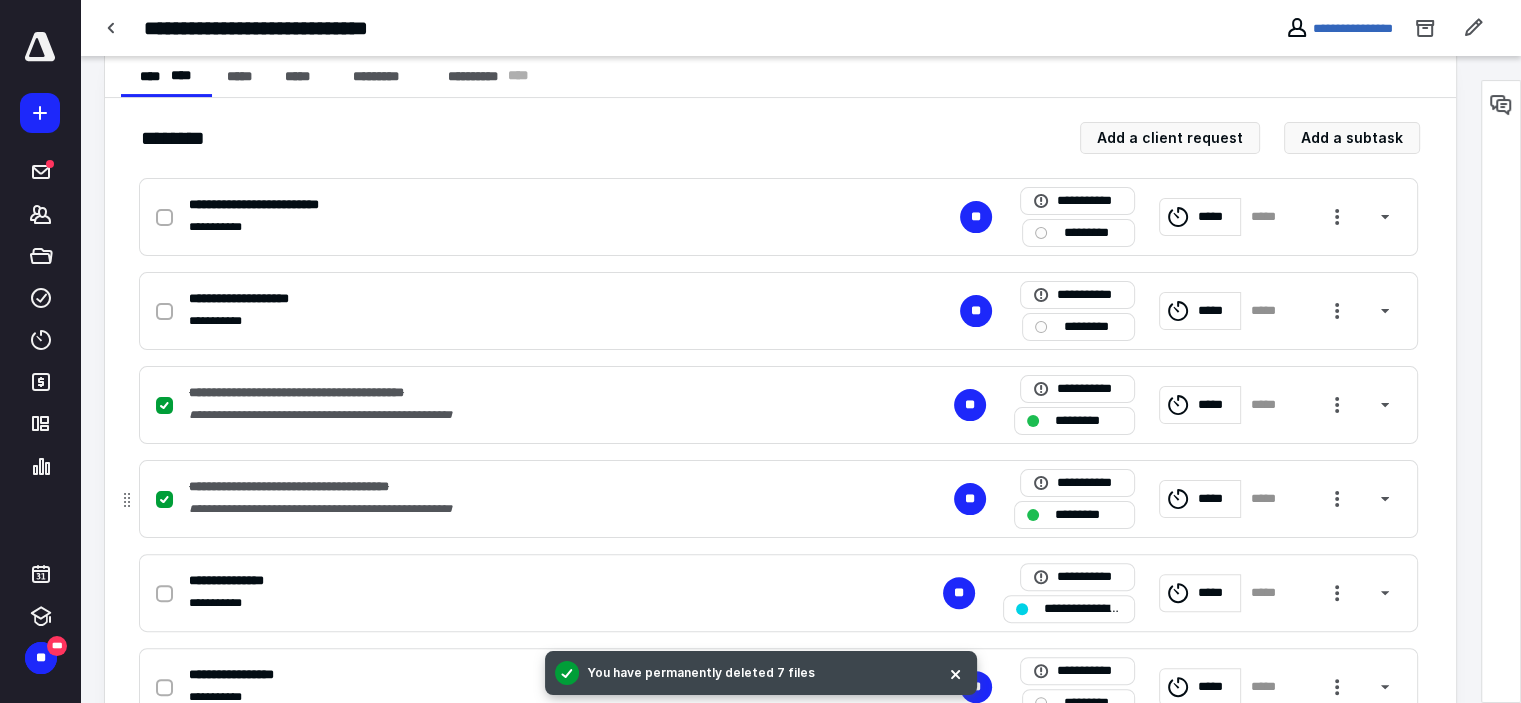 scroll, scrollTop: 0, scrollLeft: 0, axis: both 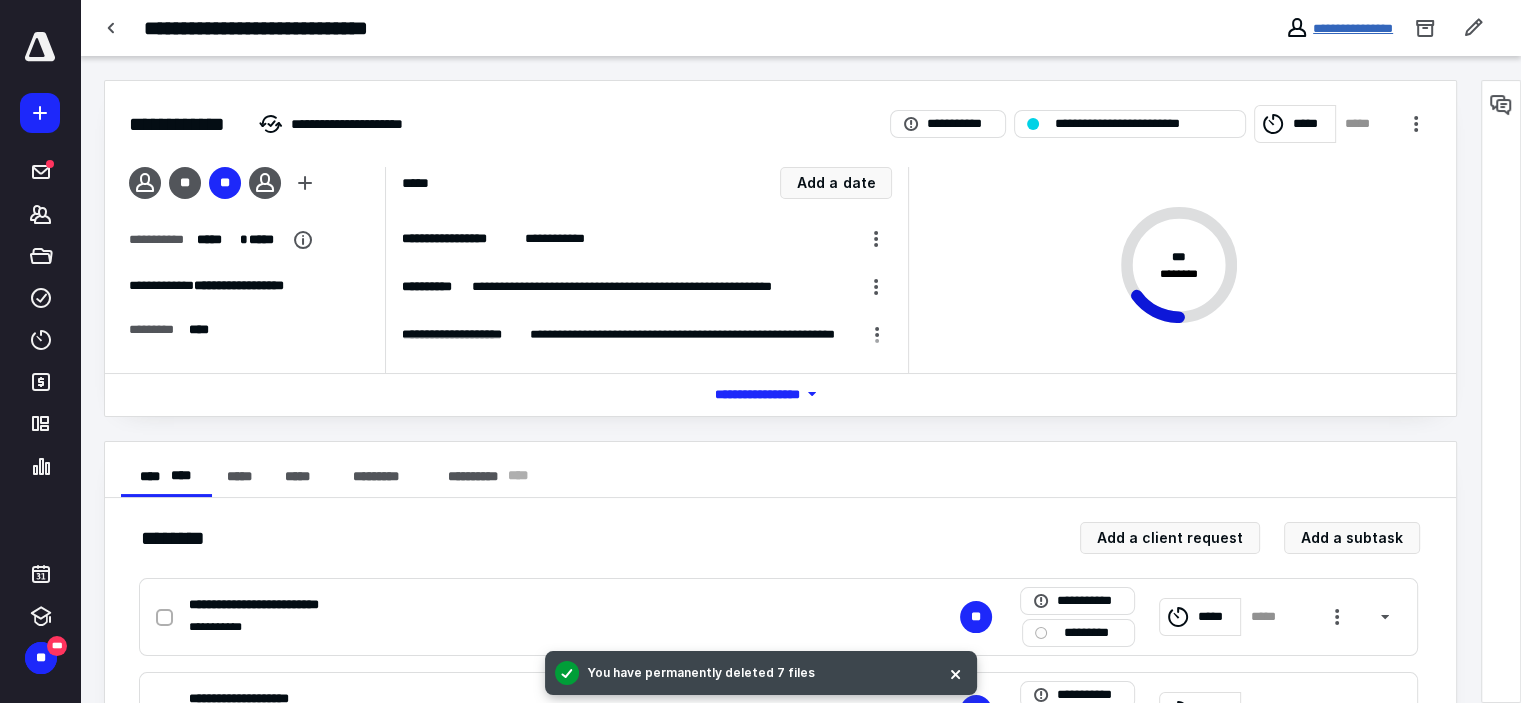 click on "**********" at bounding box center [1353, 28] 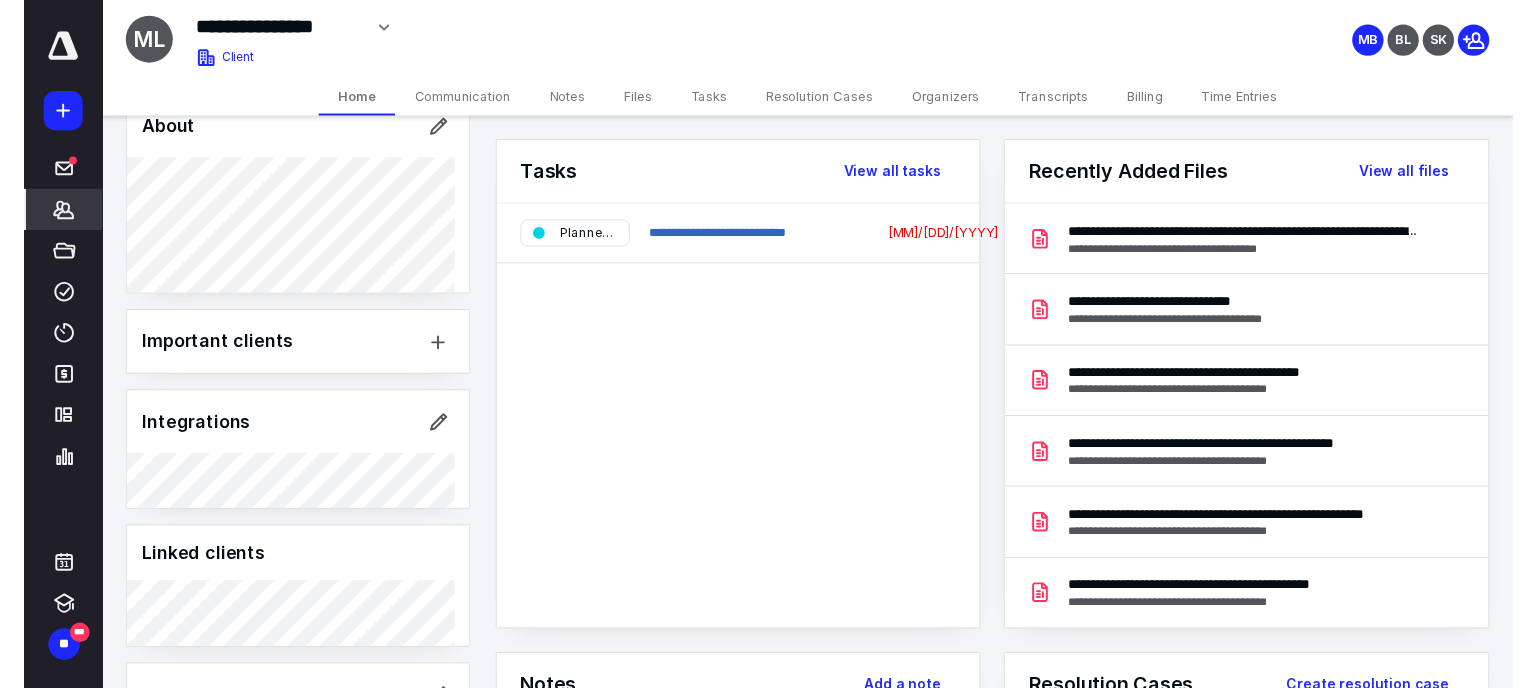 scroll, scrollTop: 660, scrollLeft: 0, axis: vertical 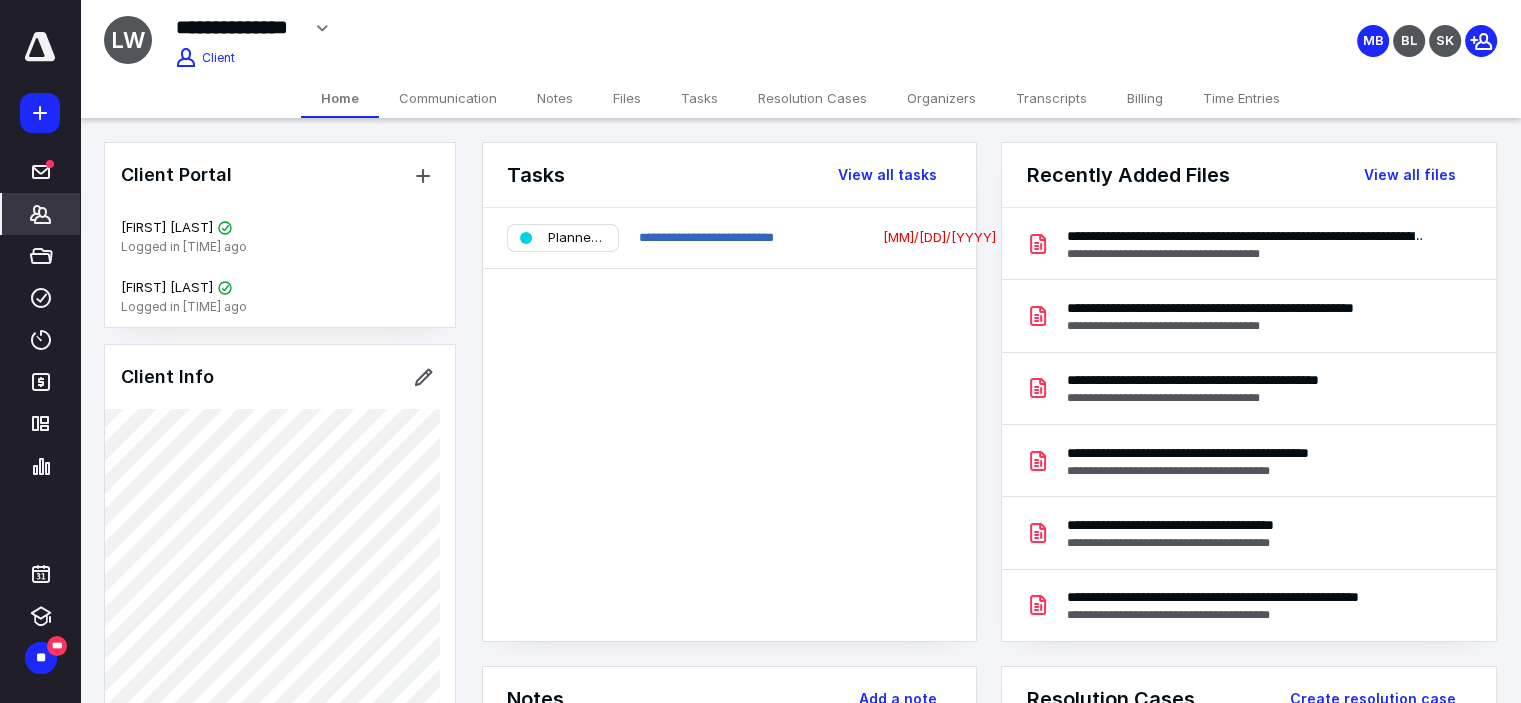 click on "Files" at bounding box center (627, 98) 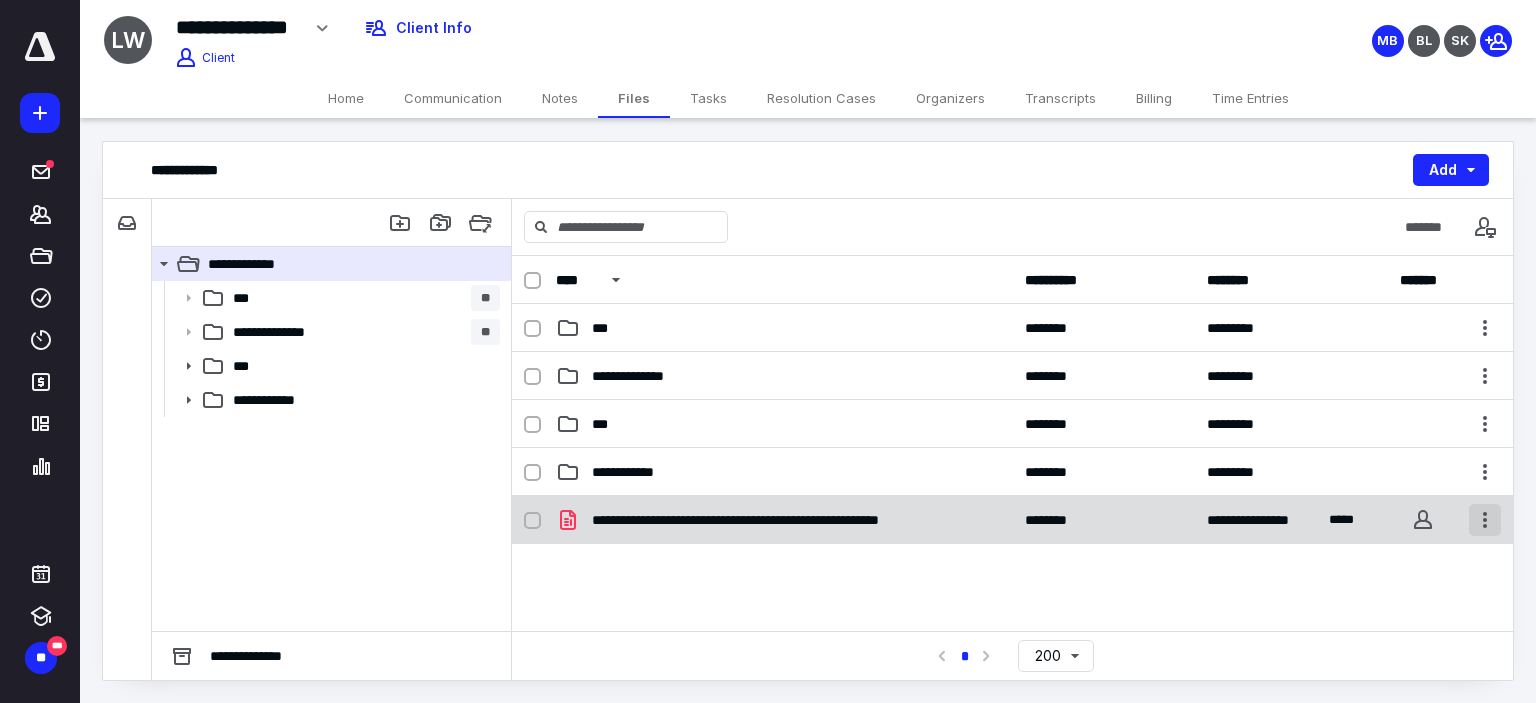 click at bounding box center (1485, 520) 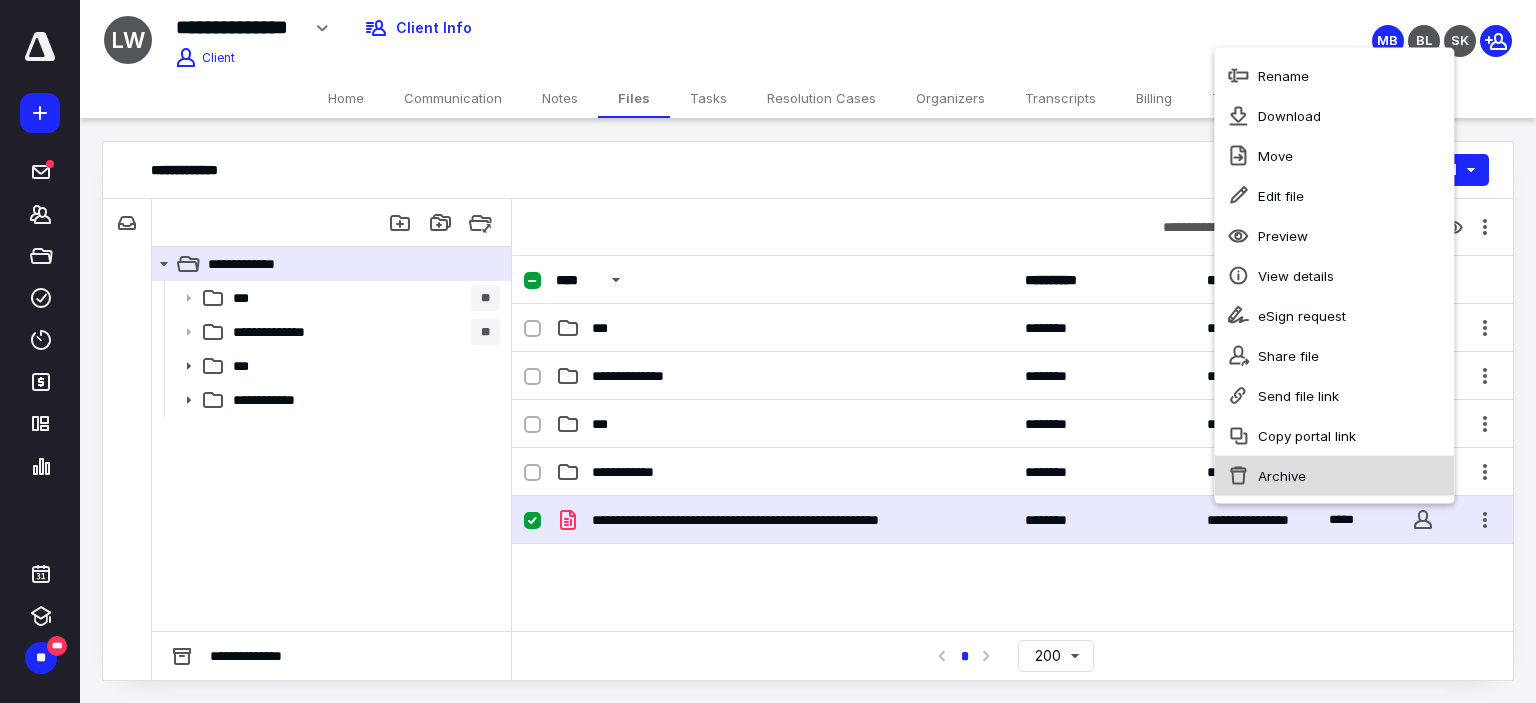 click on "Archive" at bounding box center [1283, 76] 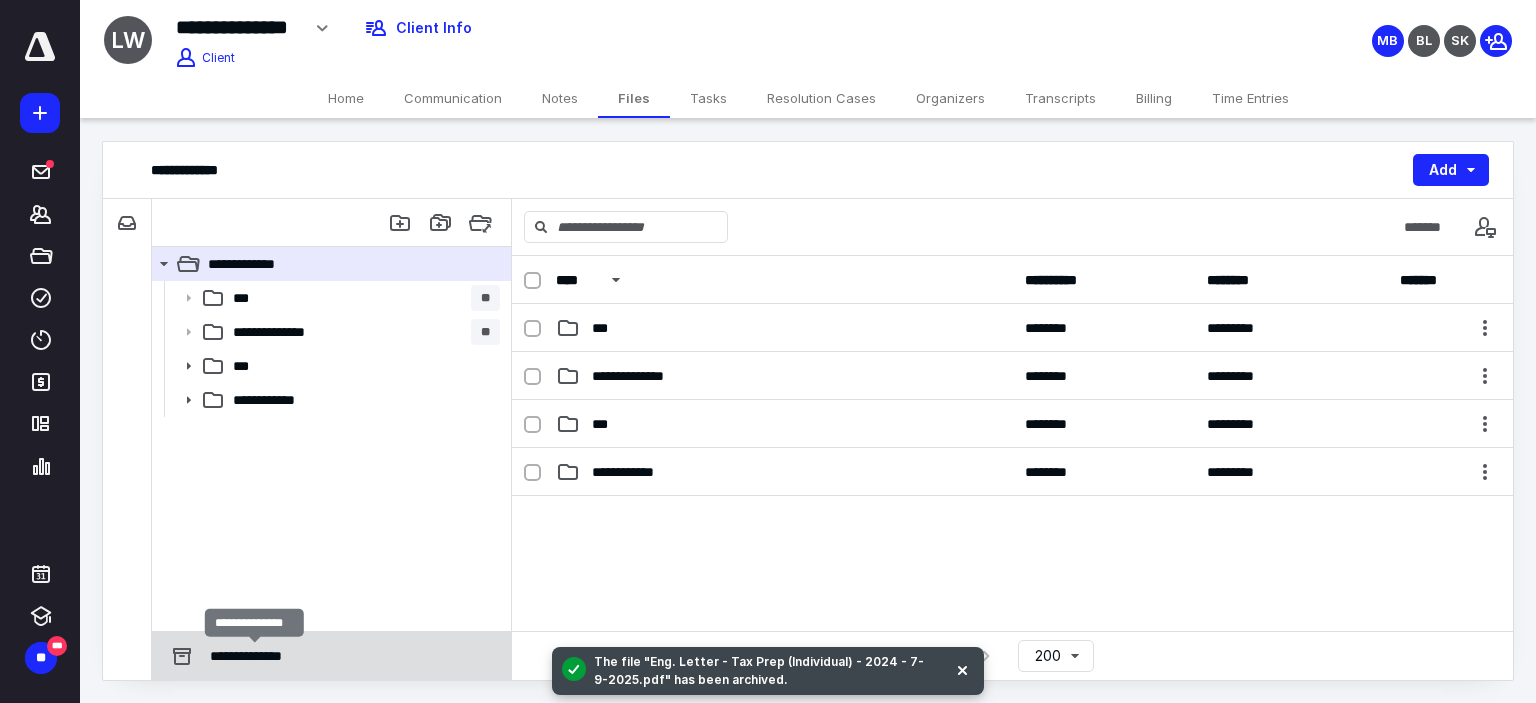 click on "**********" at bounding box center [255, 656] 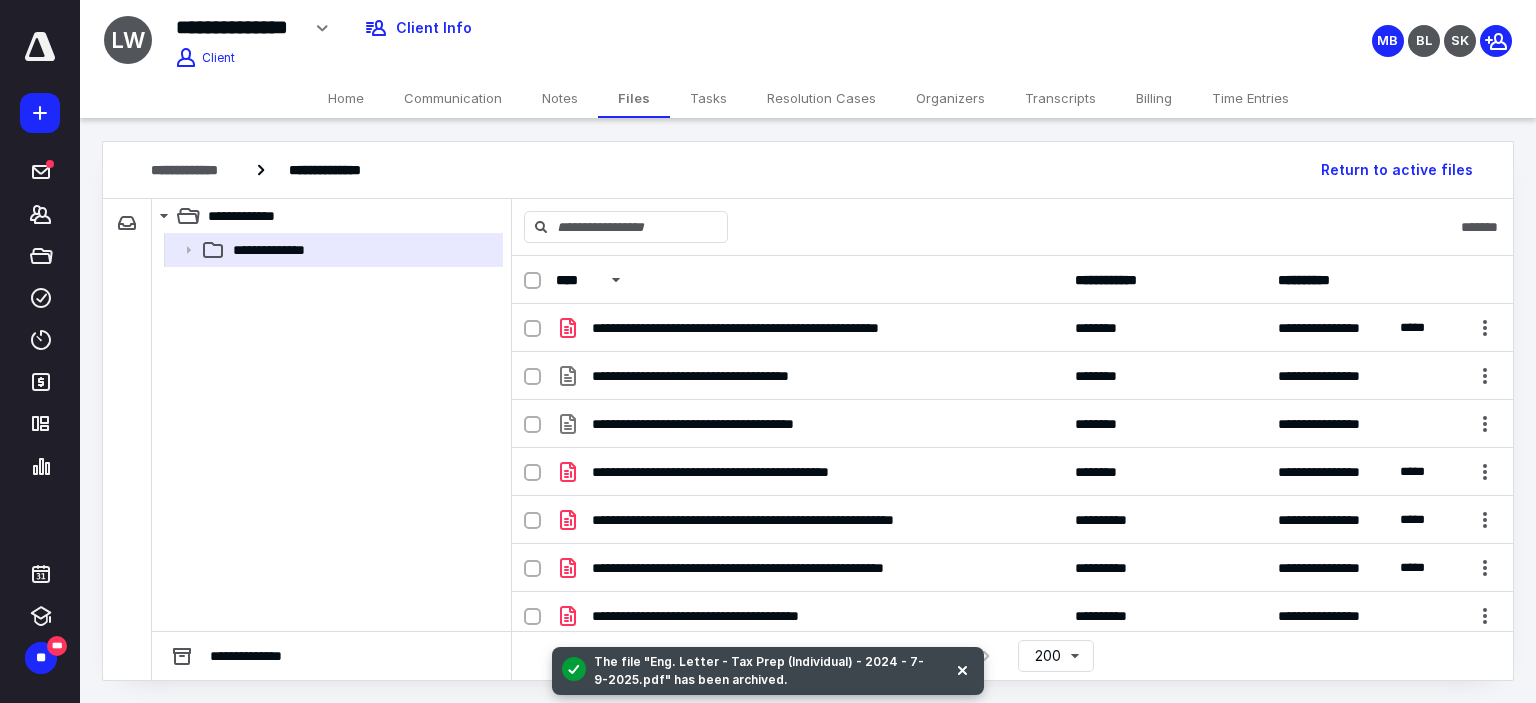 click at bounding box center (532, 281) 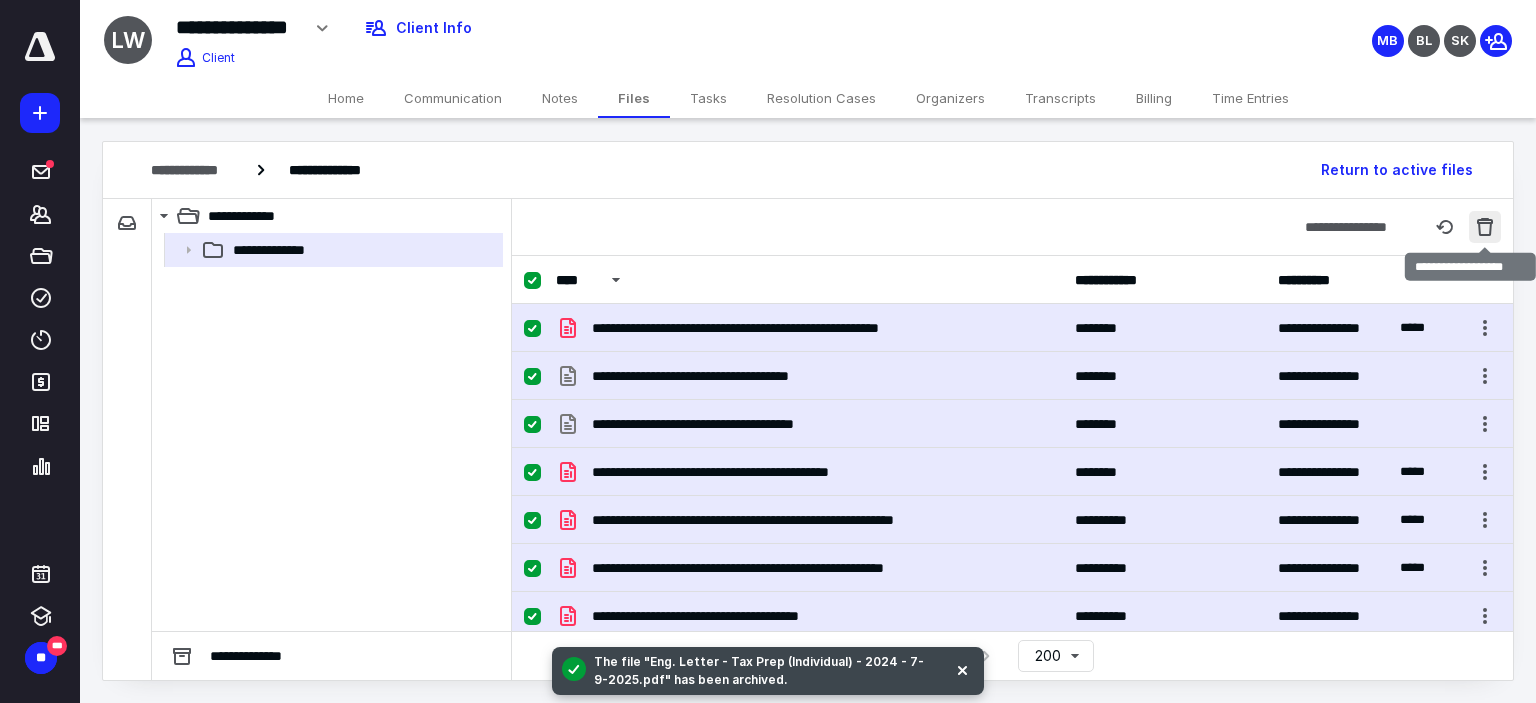 click at bounding box center [1485, 227] 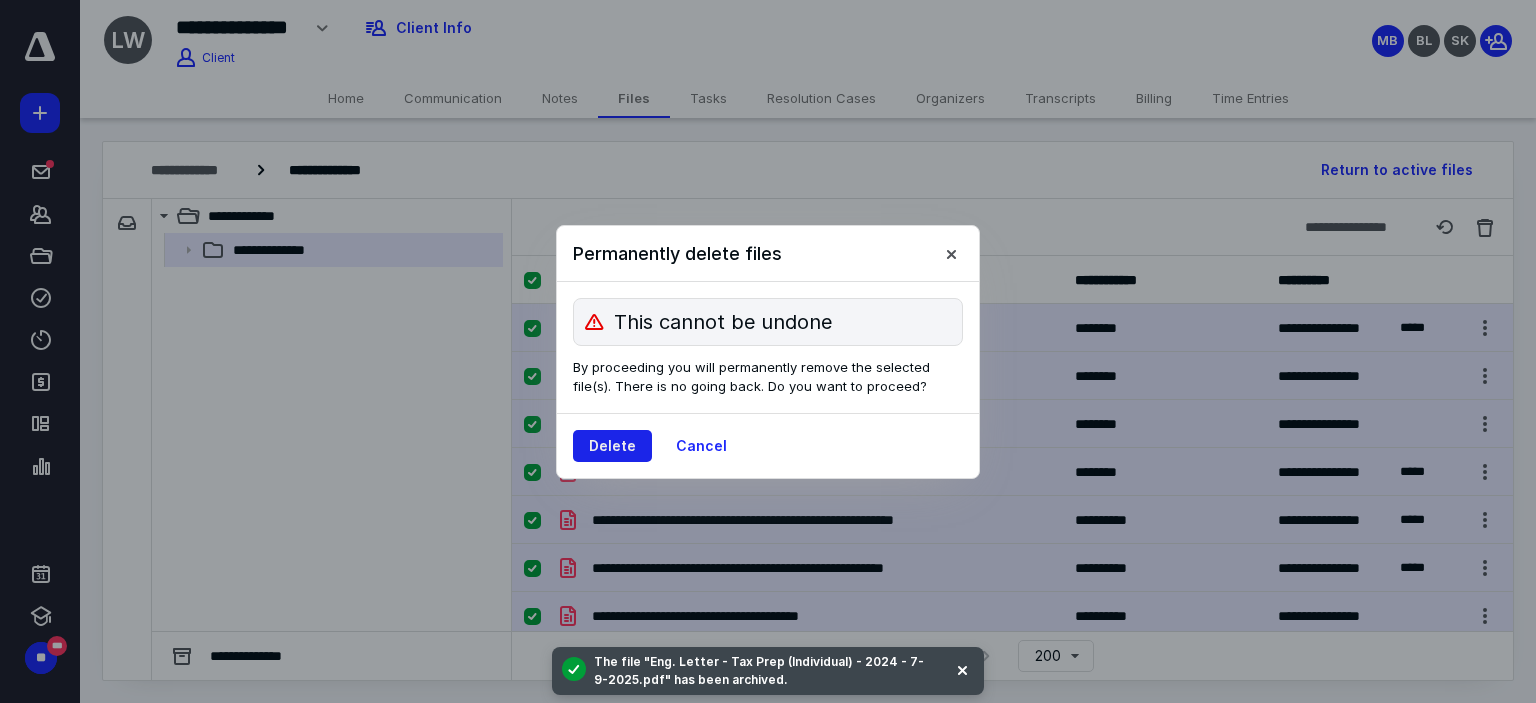 click on "Delete" at bounding box center (612, 446) 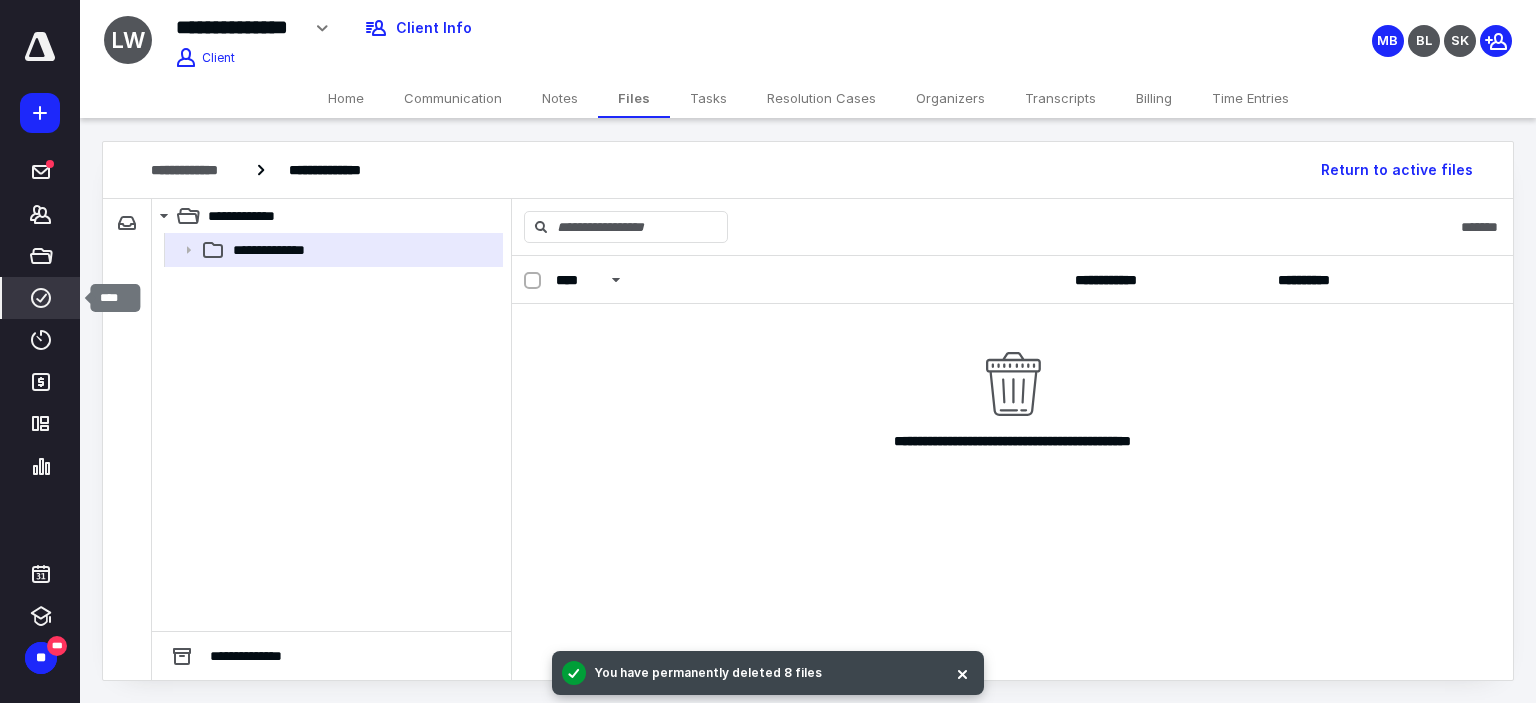 click at bounding box center (41, 298) 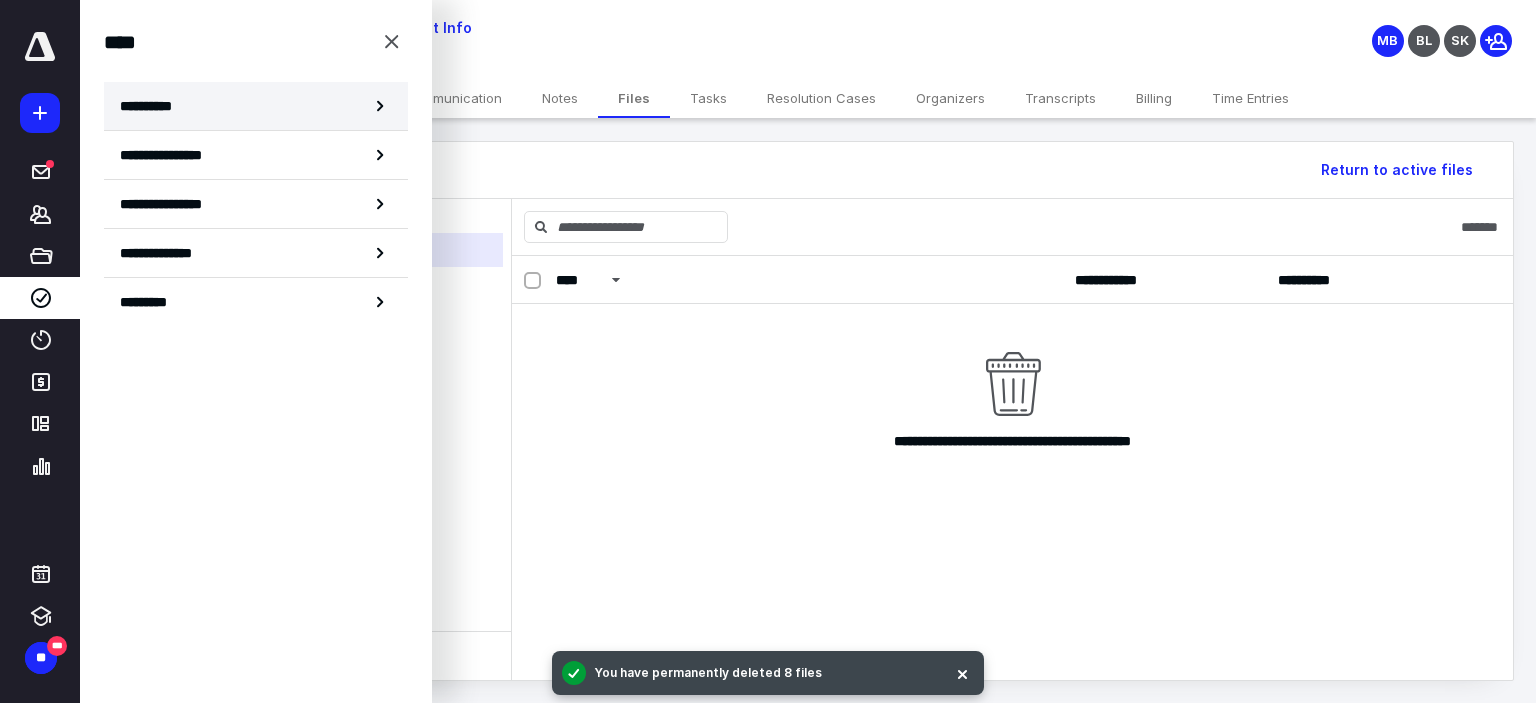click on "**********" at bounding box center (153, 106) 